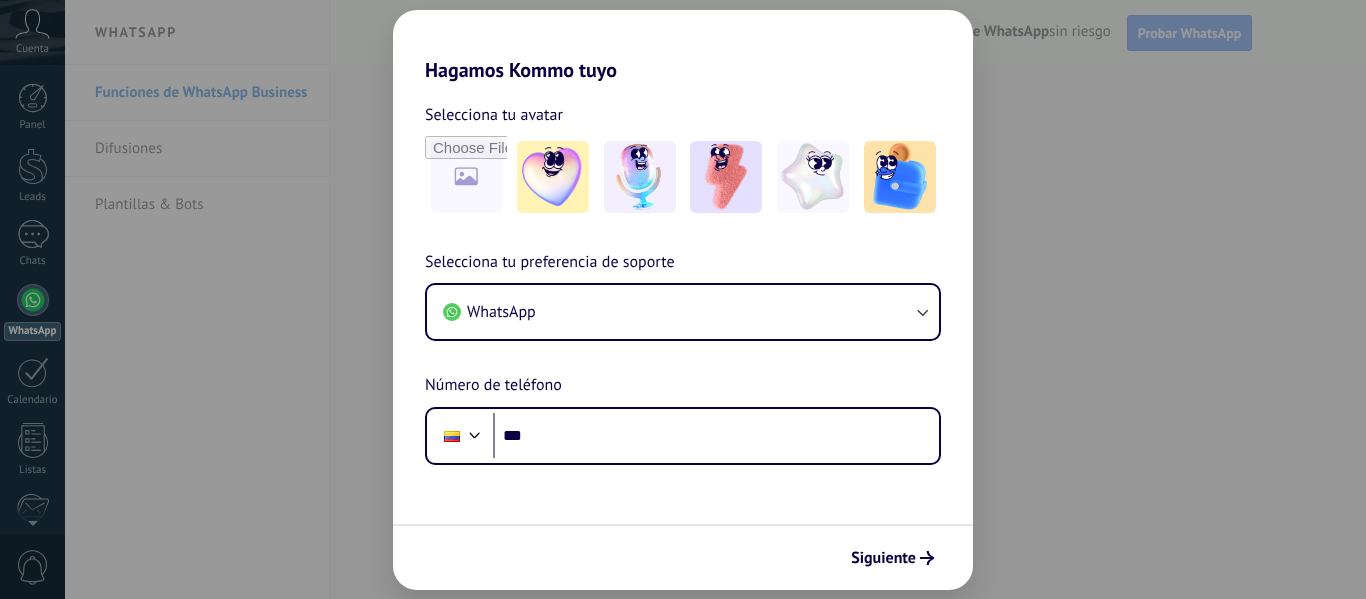 scroll, scrollTop: 0, scrollLeft: 0, axis: both 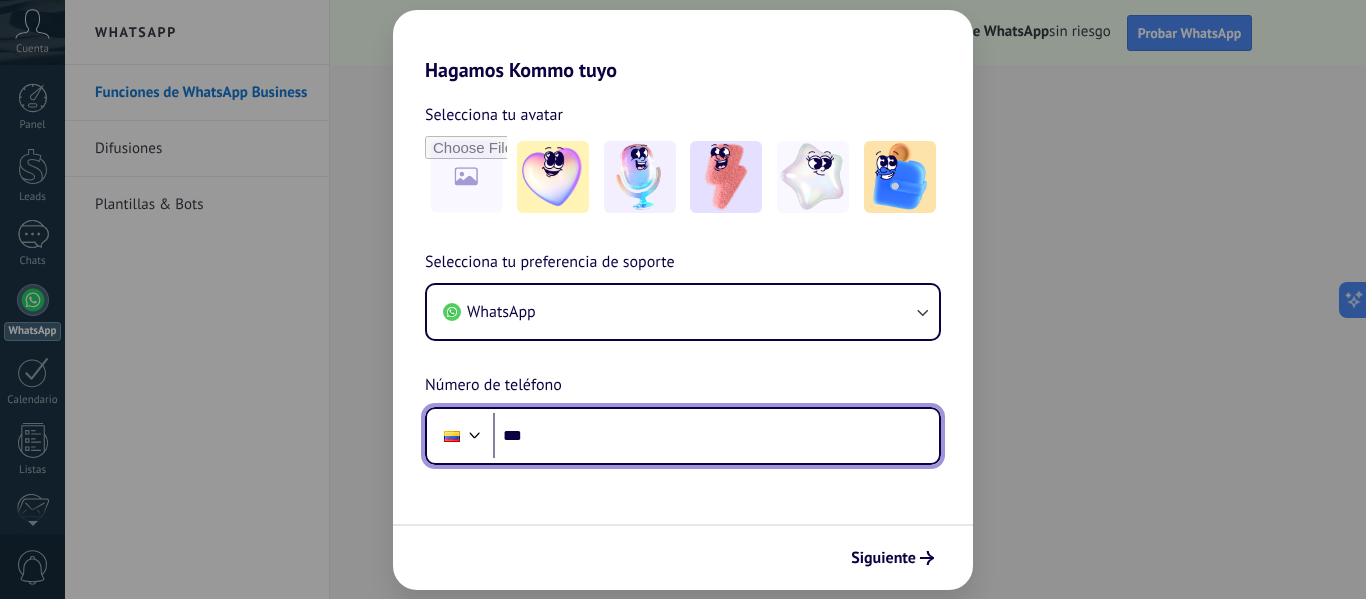 click on "***" at bounding box center [716, 436] 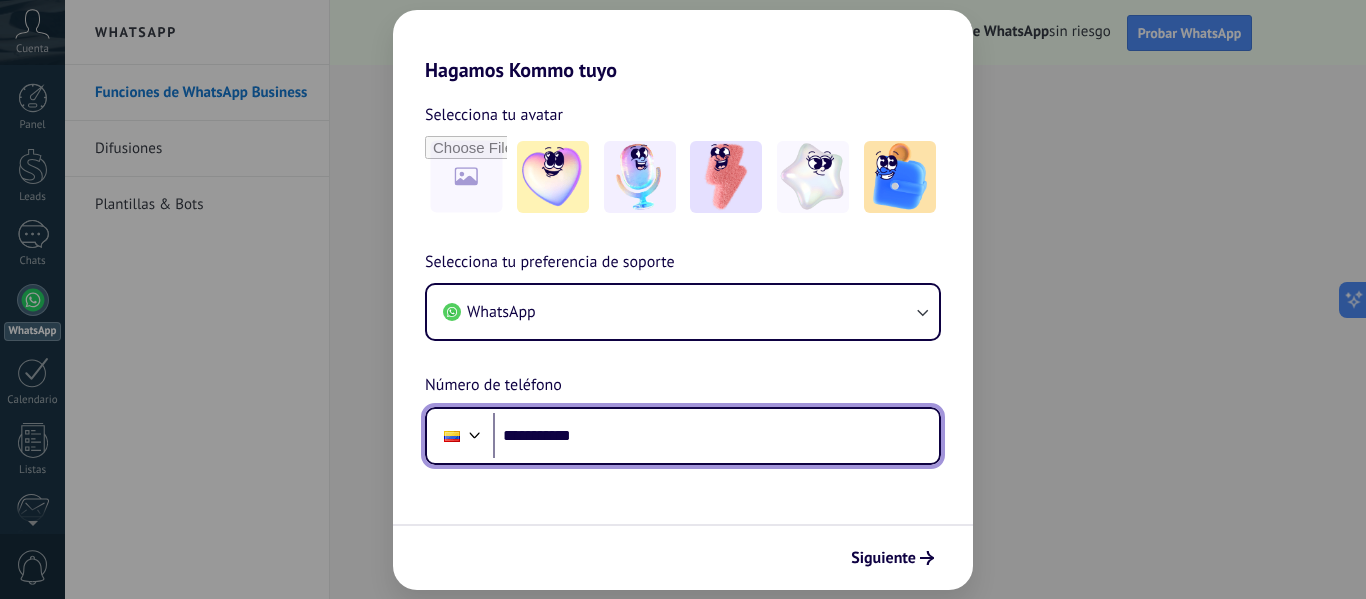 type on "**********" 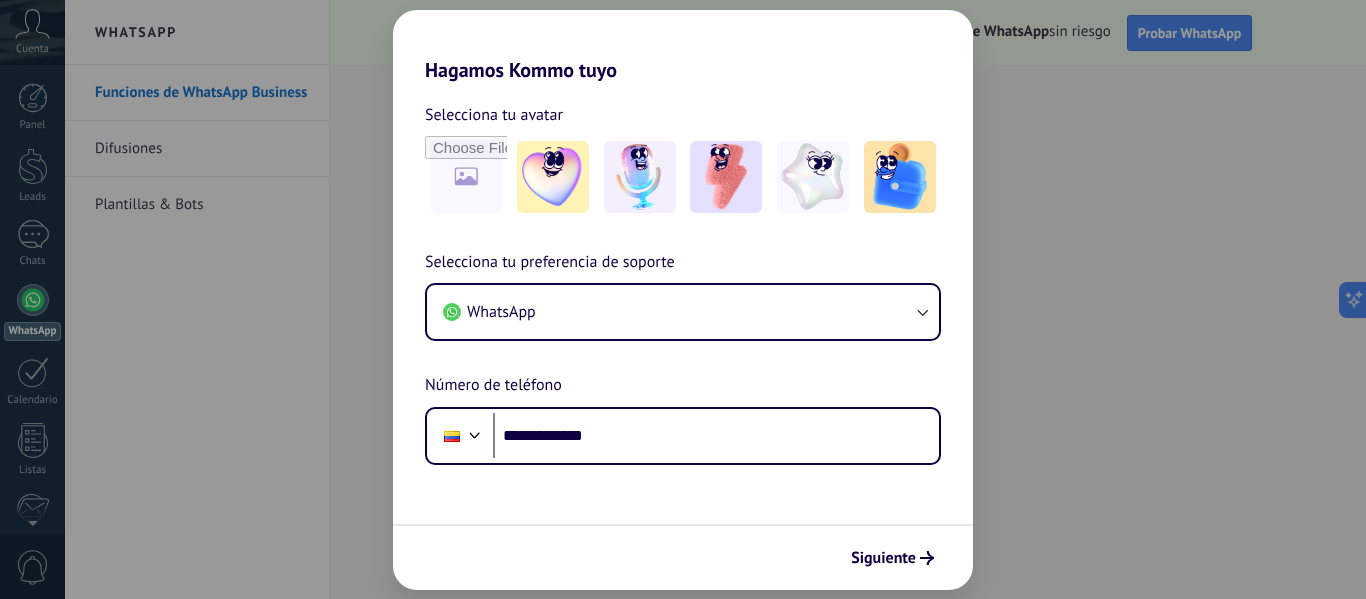 scroll, scrollTop: 0, scrollLeft: 0, axis: both 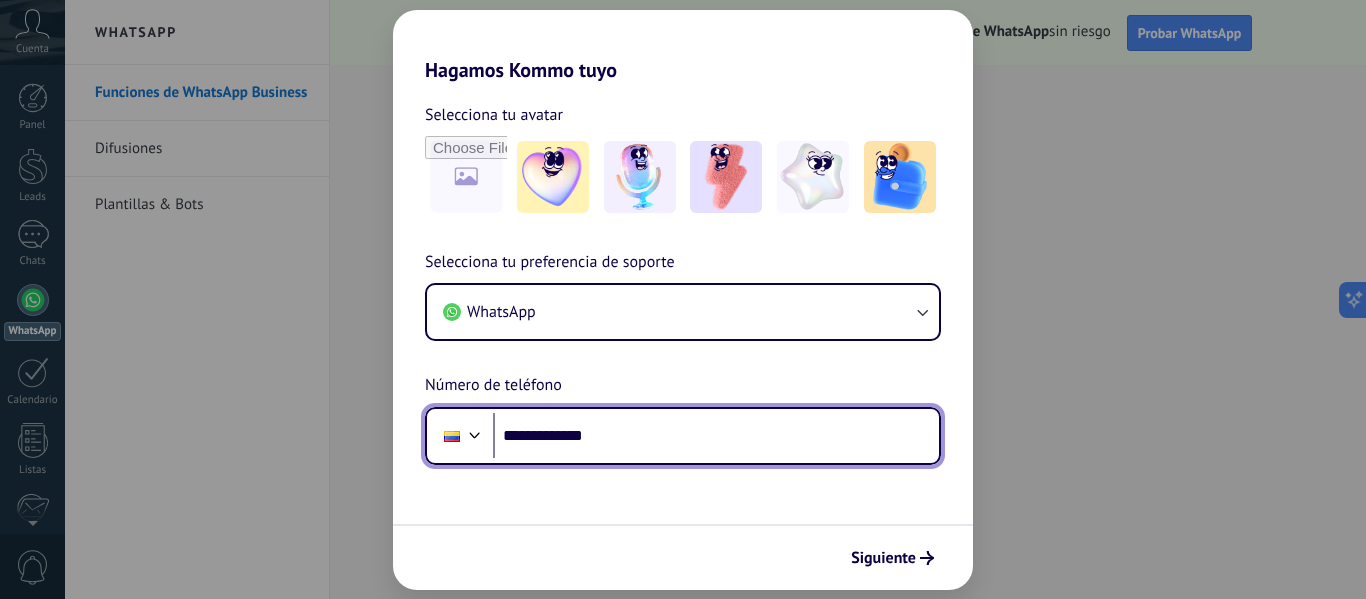 click on "**********" at bounding box center [716, 436] 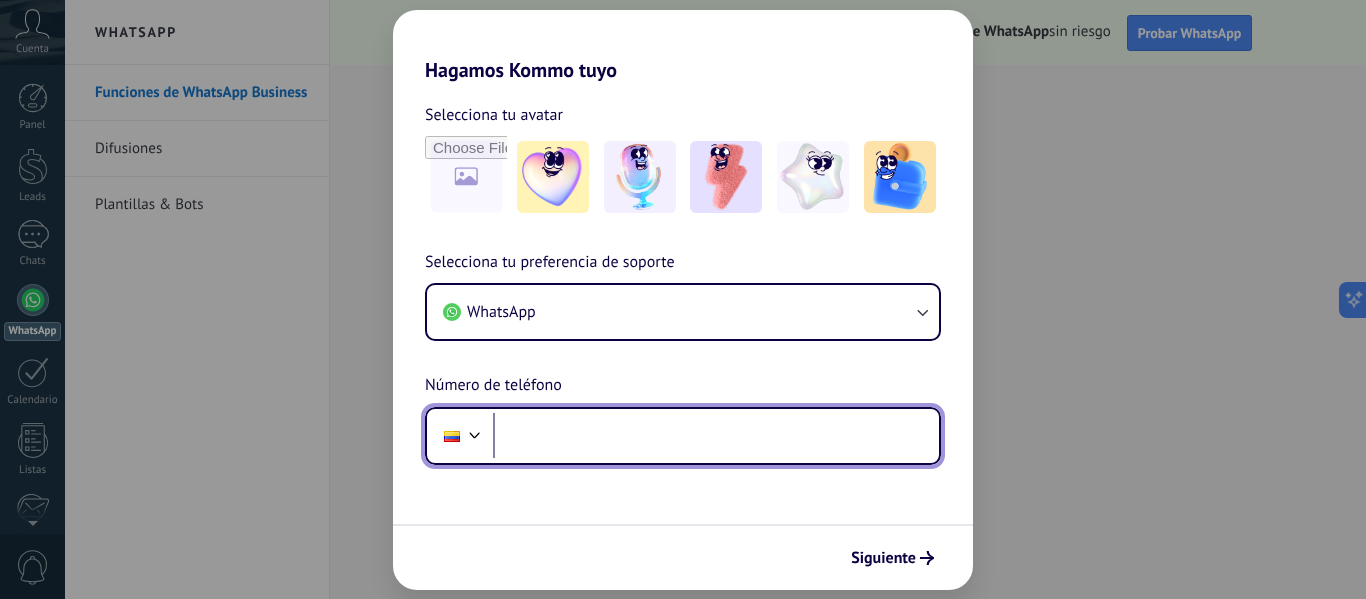 click at bounding box center [716, 436] 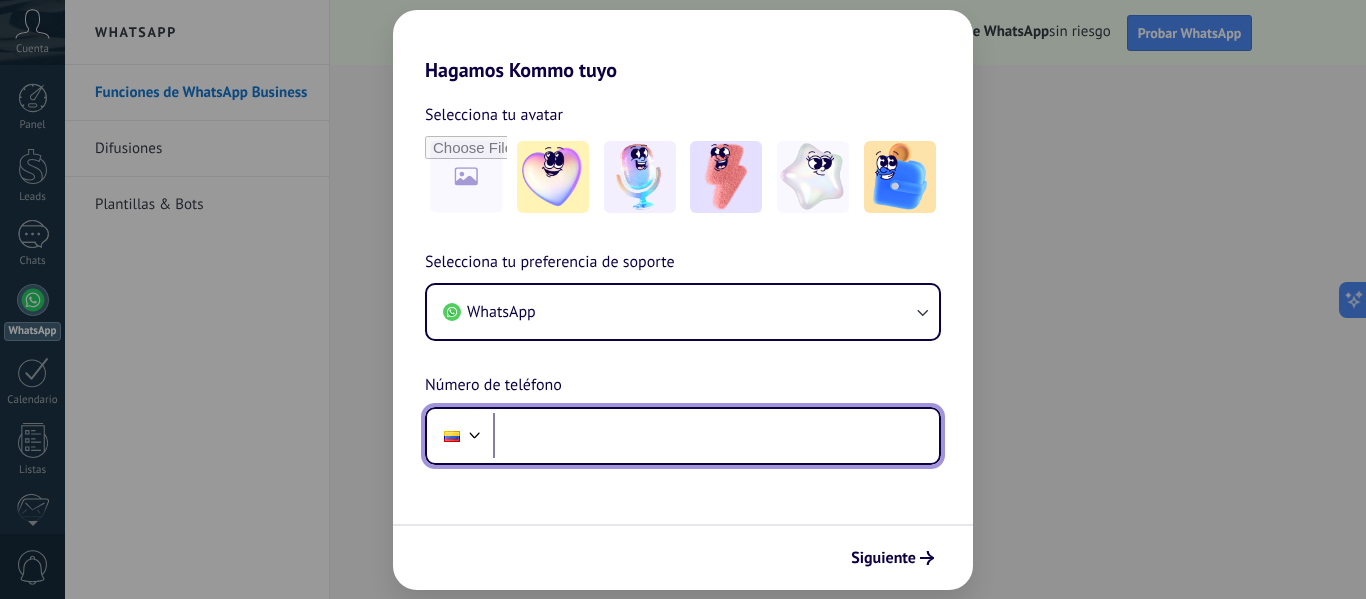 click at bounding box center [716, 436] 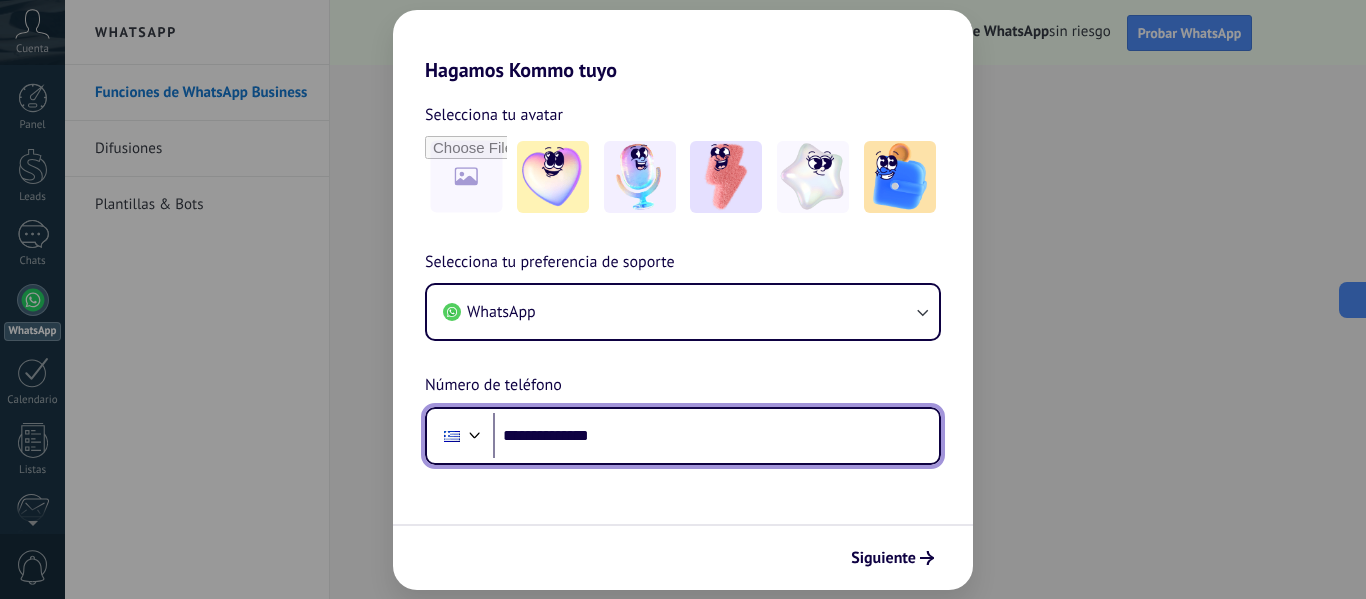 click at bounding box center [475, 433] 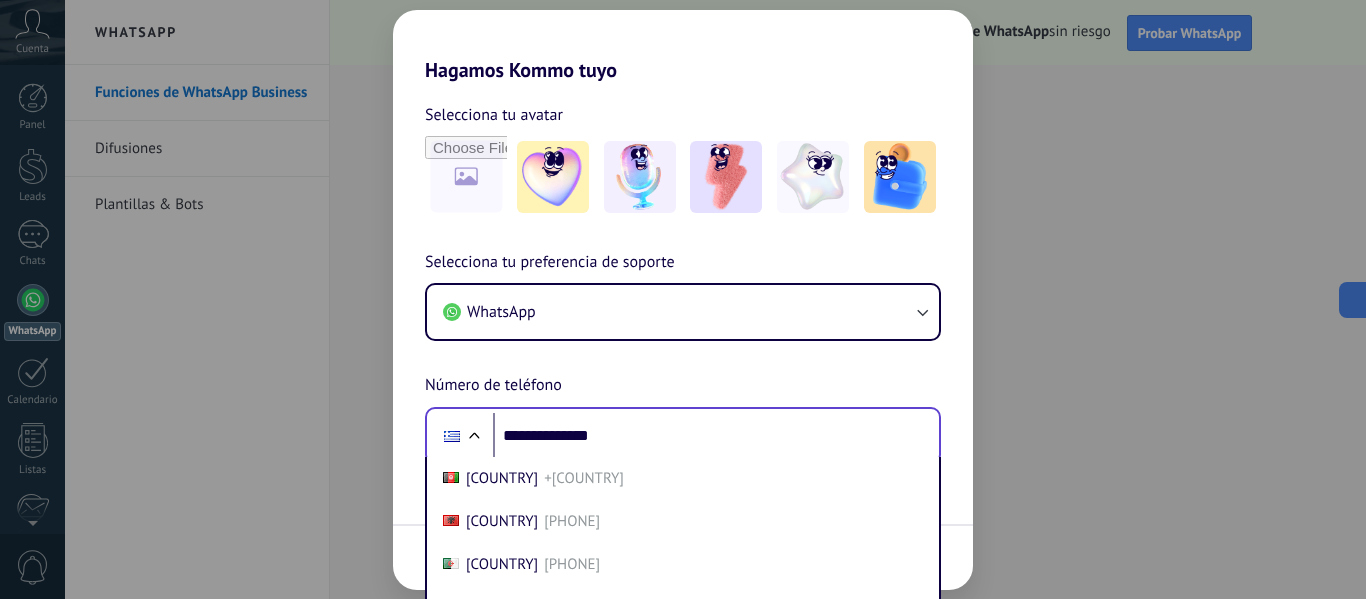 scroll, scrollTop: 96, scrollLeft: 0, axis: vertical 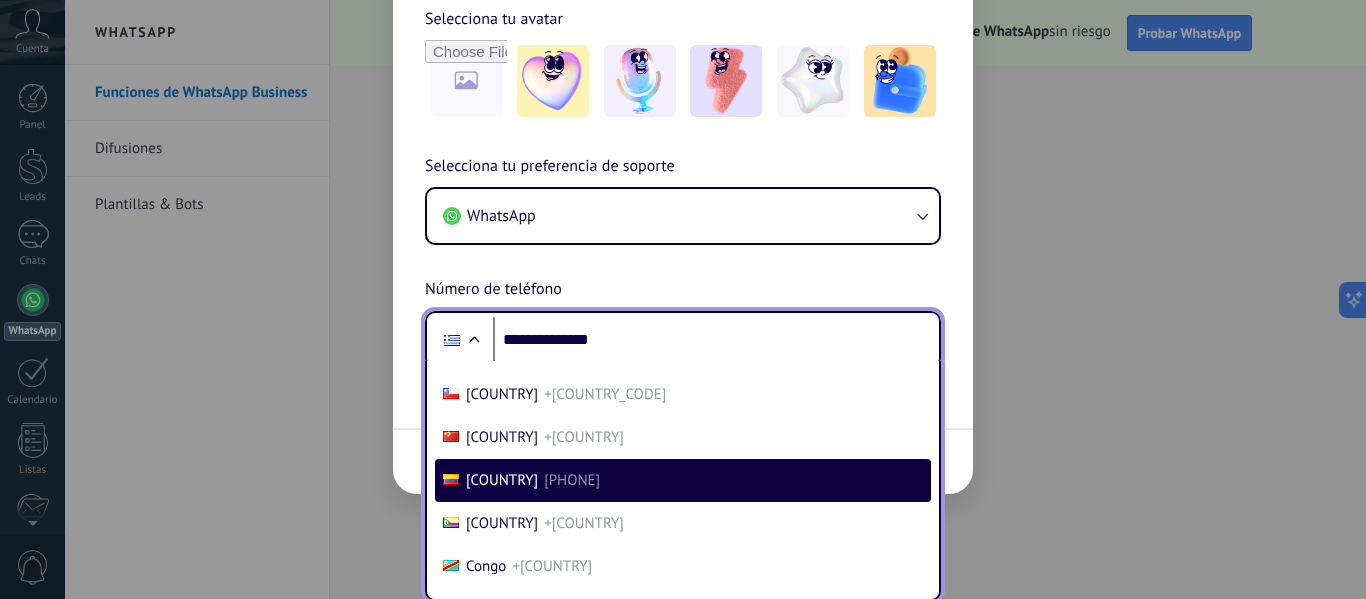click on "[COUNTRY]" at bounding box center [502, 480] 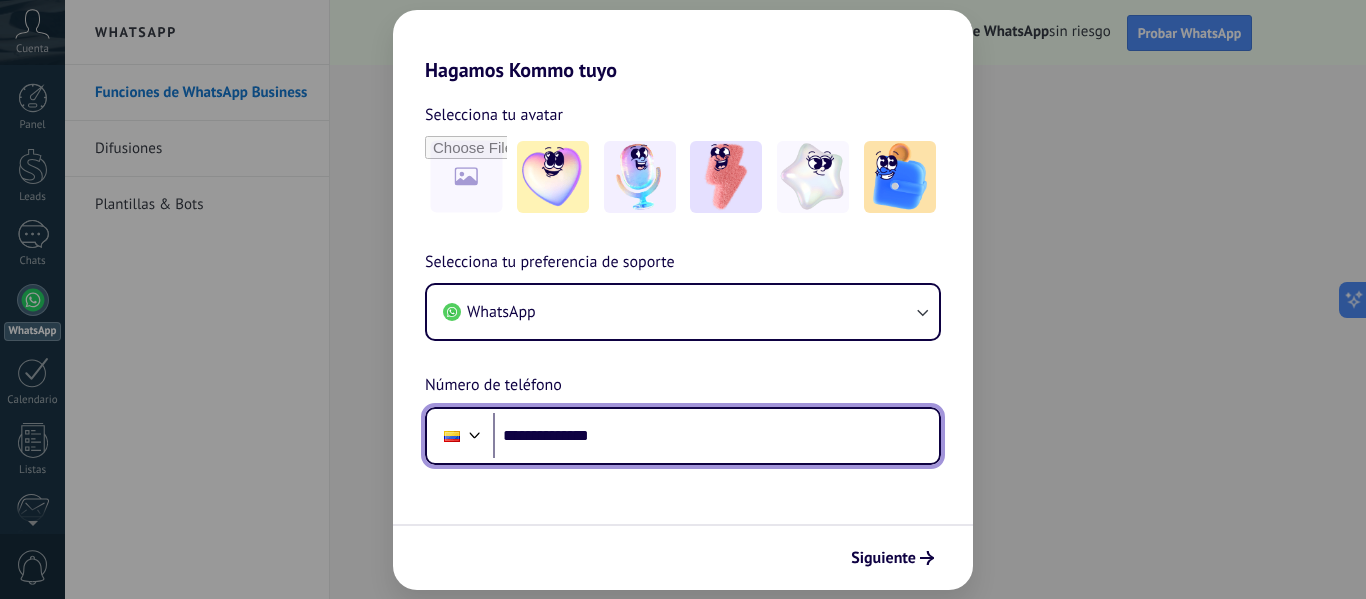 scroll, scrollTop: 0, scrollLeft: 0, axis: both 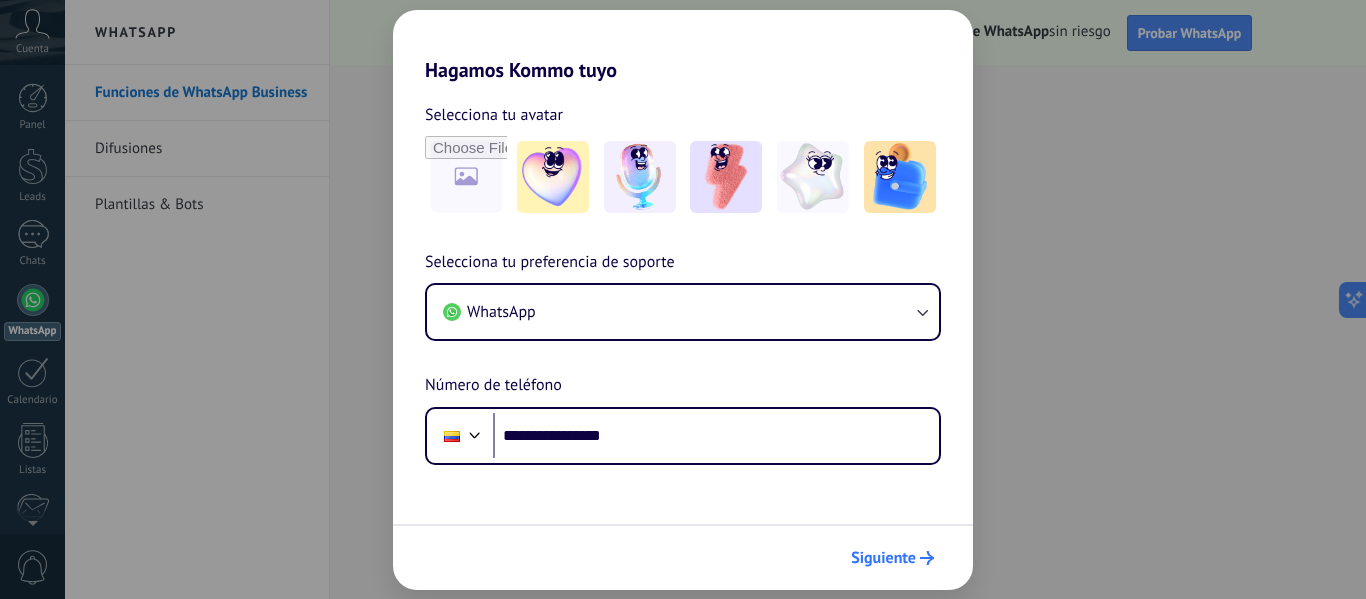 click on "Siguiente" at bounding box center (883, 558) 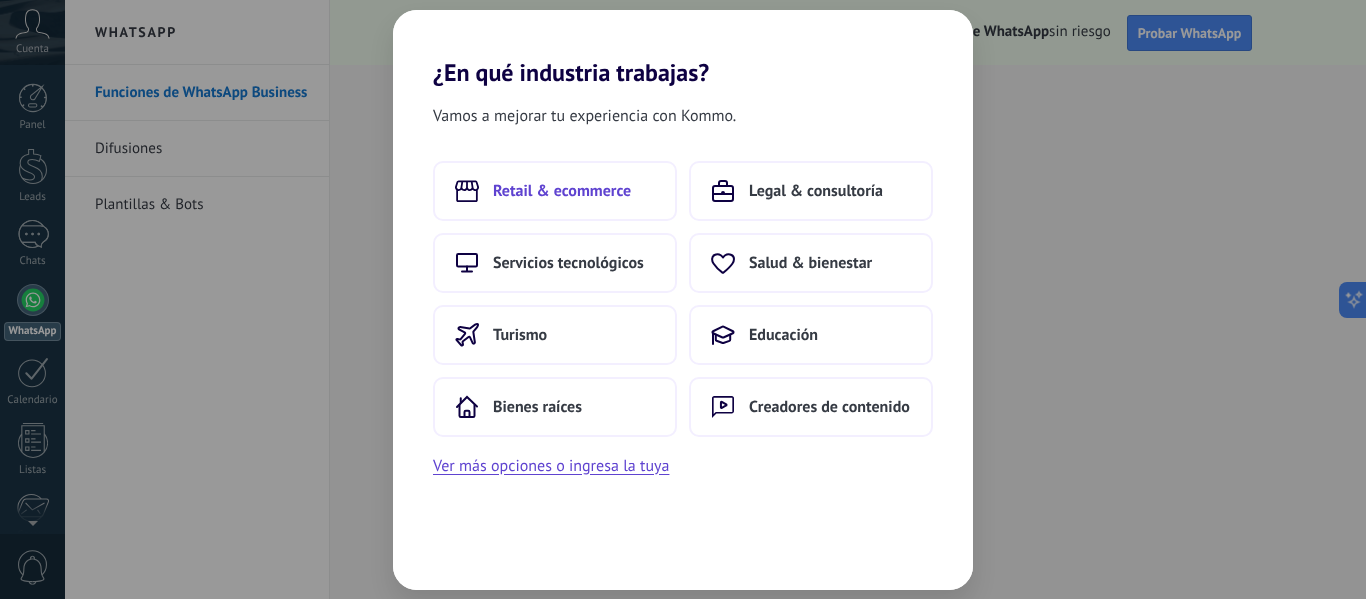 click on "Retail & ecommerce" at bounding box center (562, 191) 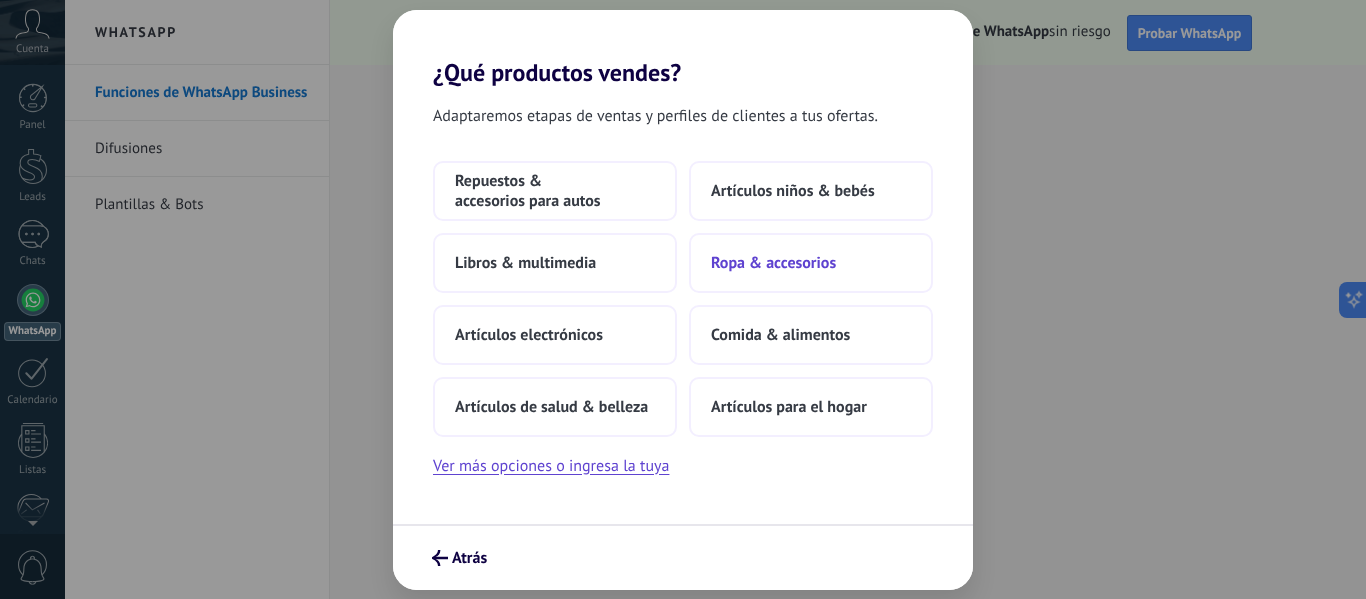 click on "Ropa & accesorios" at bounding box center [555, 191] 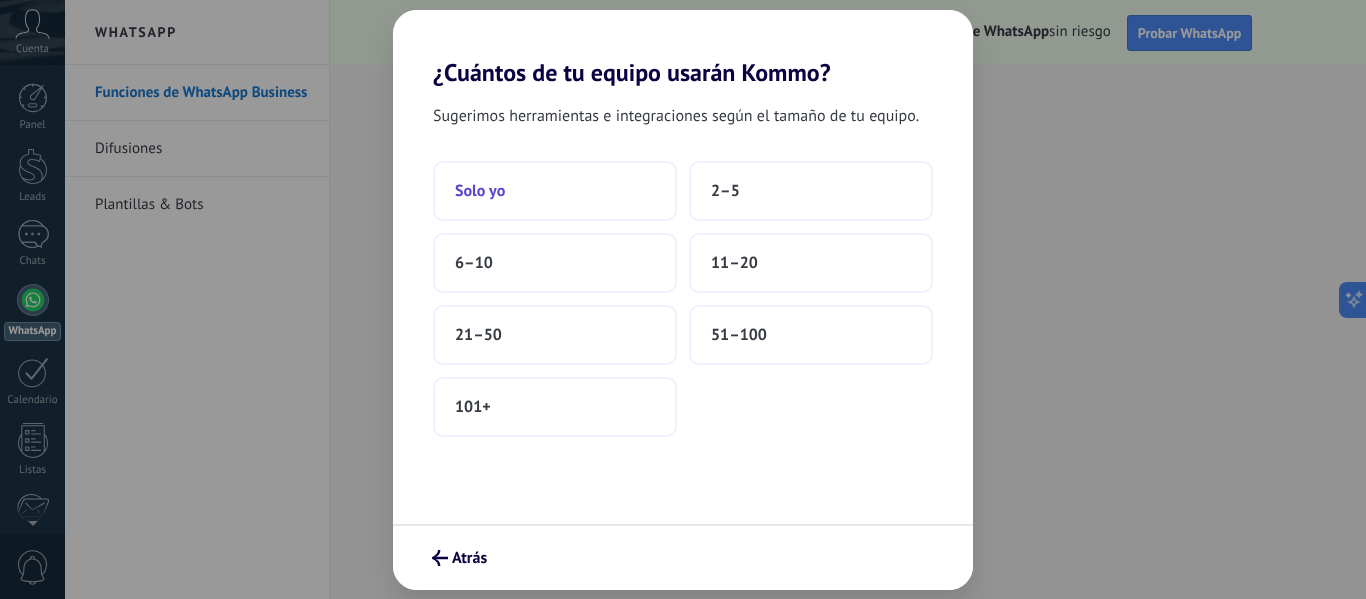click on "Solo yo" at bounding box center (555, 191) 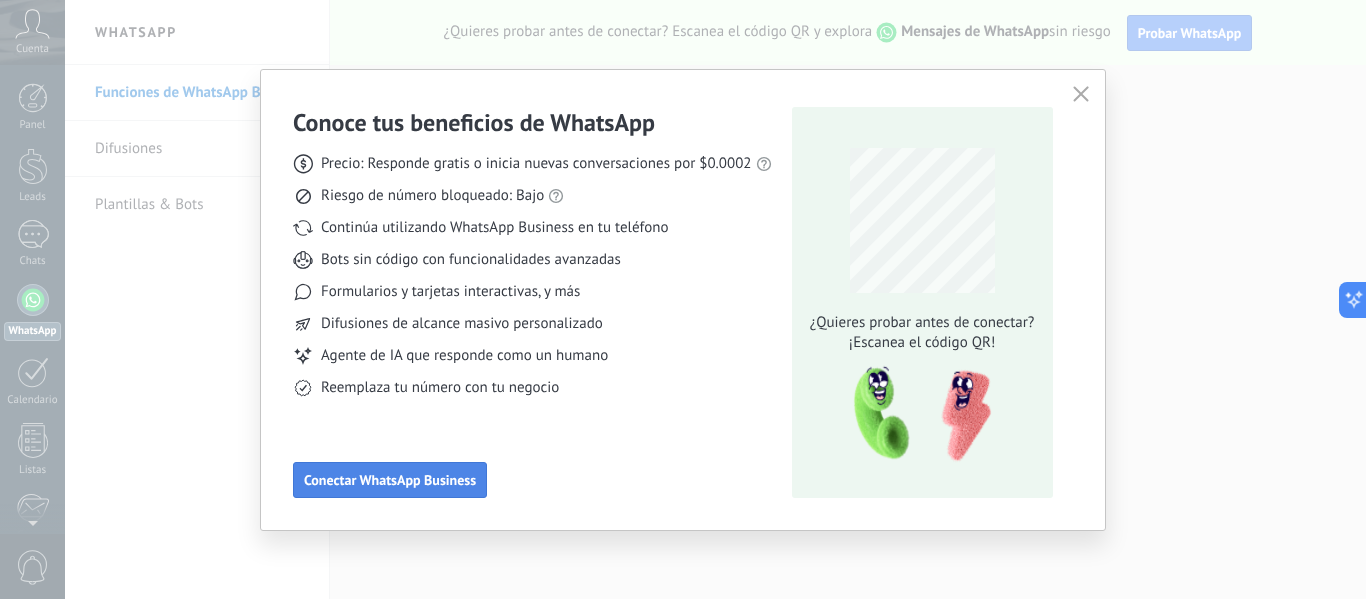 click on "Conectar WhatsApp Business" at bounding box center (390, 480) 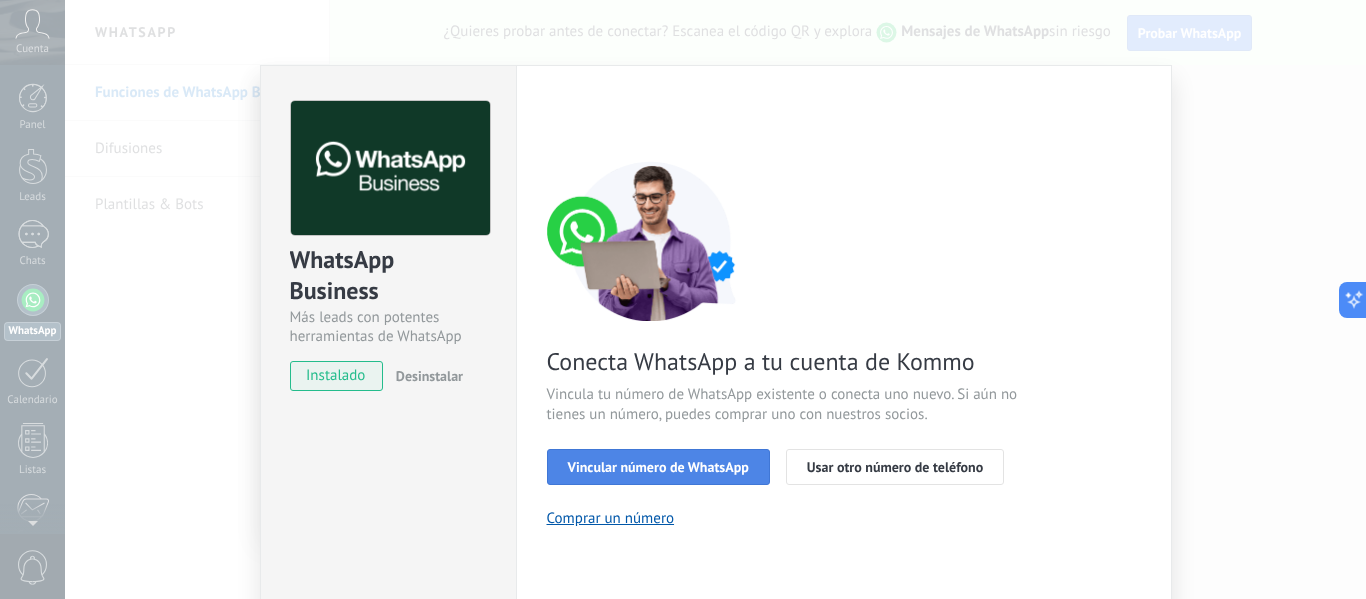 click on "Vincular número de WhatsApp" at bounding box center (658, 467) 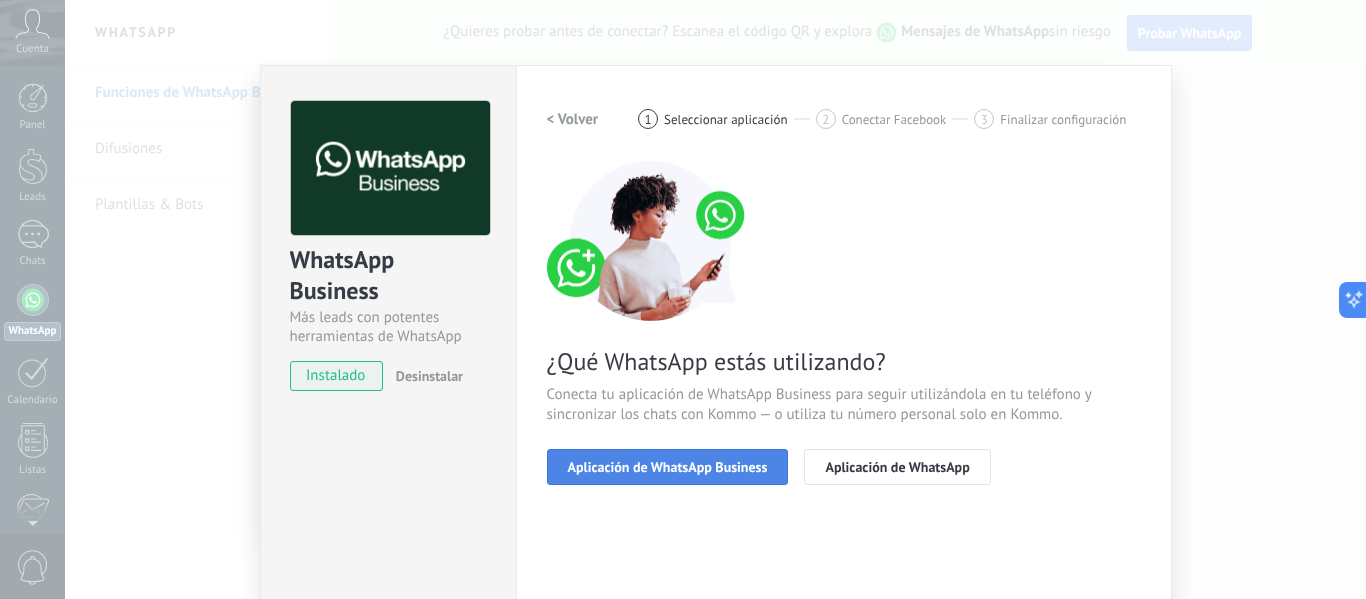 click on "Aplicación de WhatsApp Business" at bounding box center (668, 467) 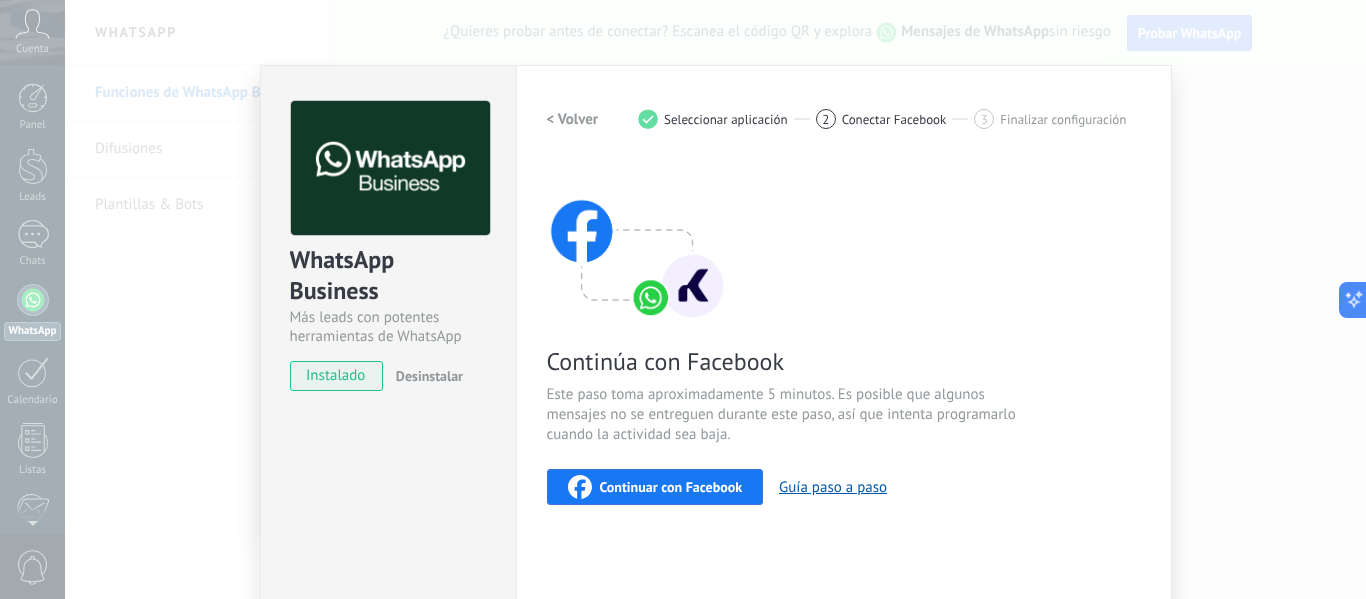 click on "Continuar con Facebook" at bounding box center (671, 487) 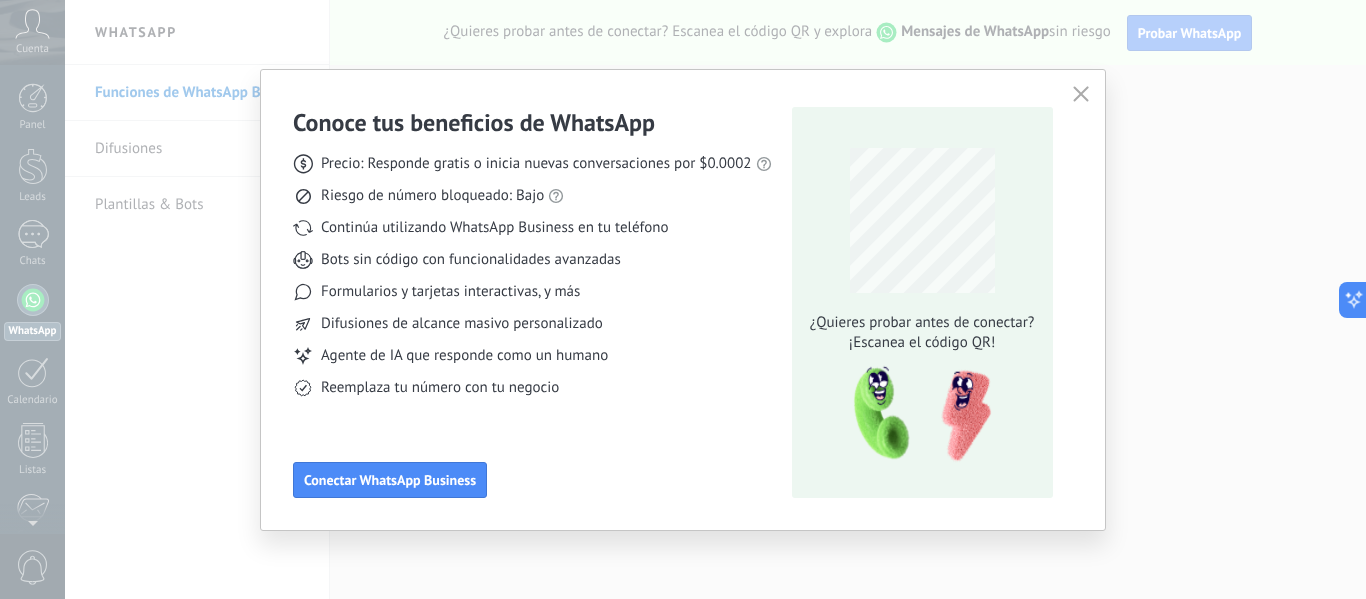 click at bounding box center (1081, 94) 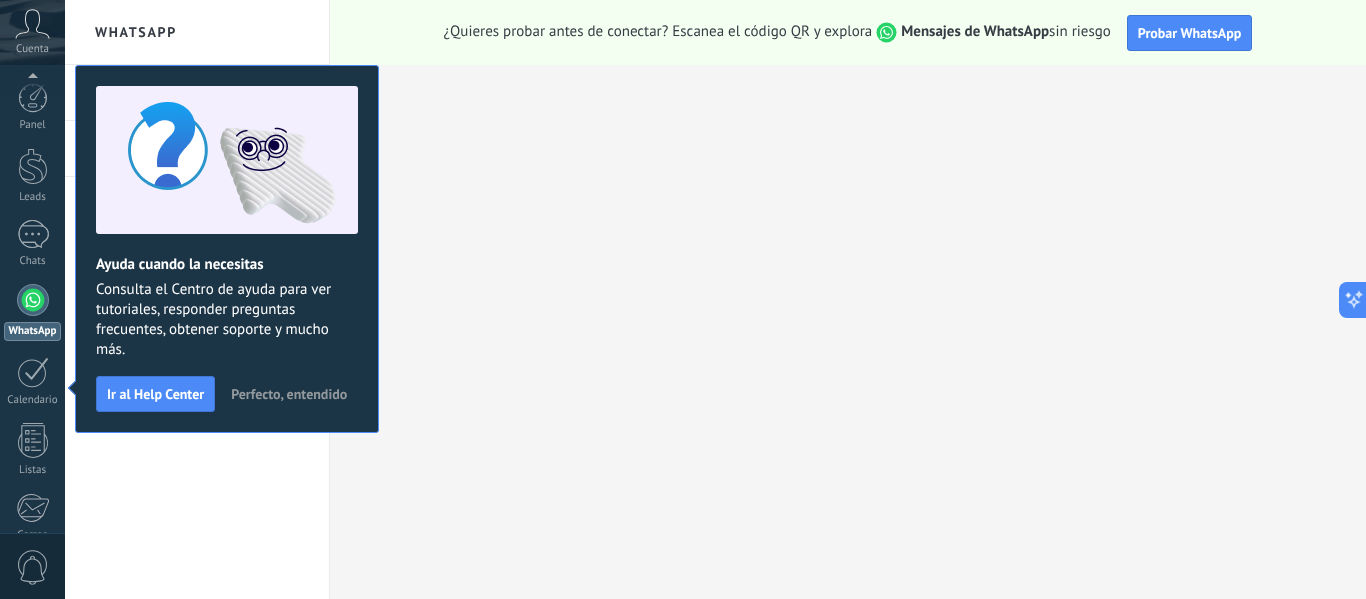 scroll, scrollTop: 233, scrollLeft: 0, axis: vertical 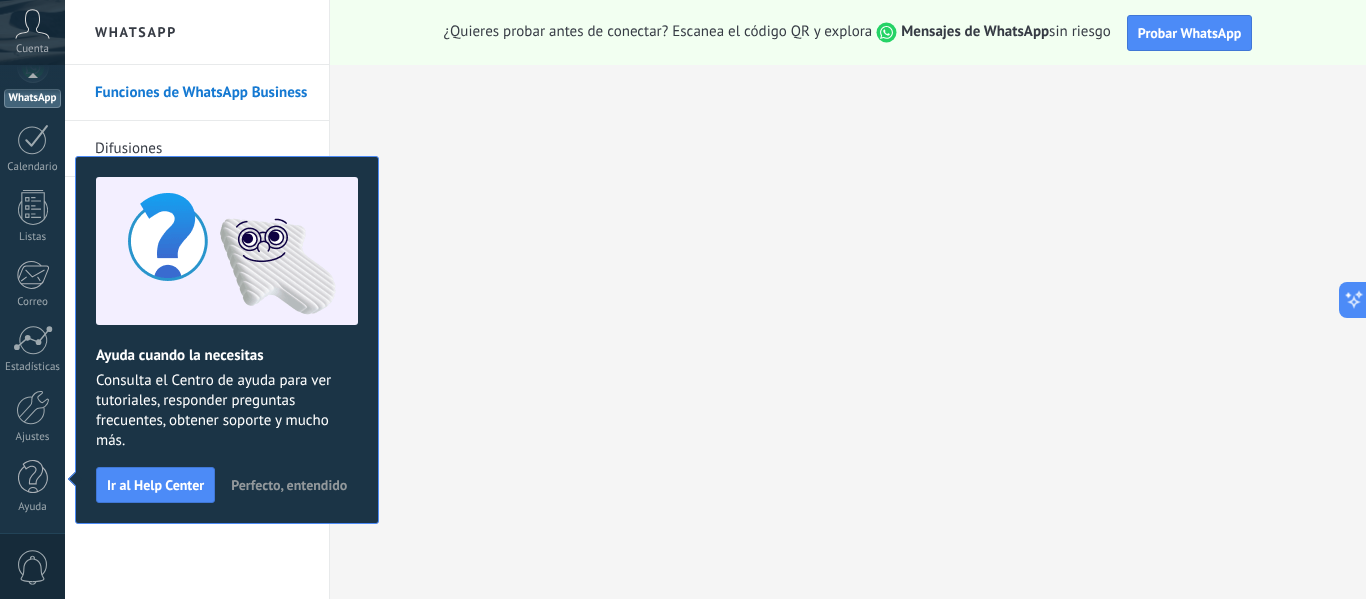 click on "Perfecto, entendido" at bounding box center (289, 485) 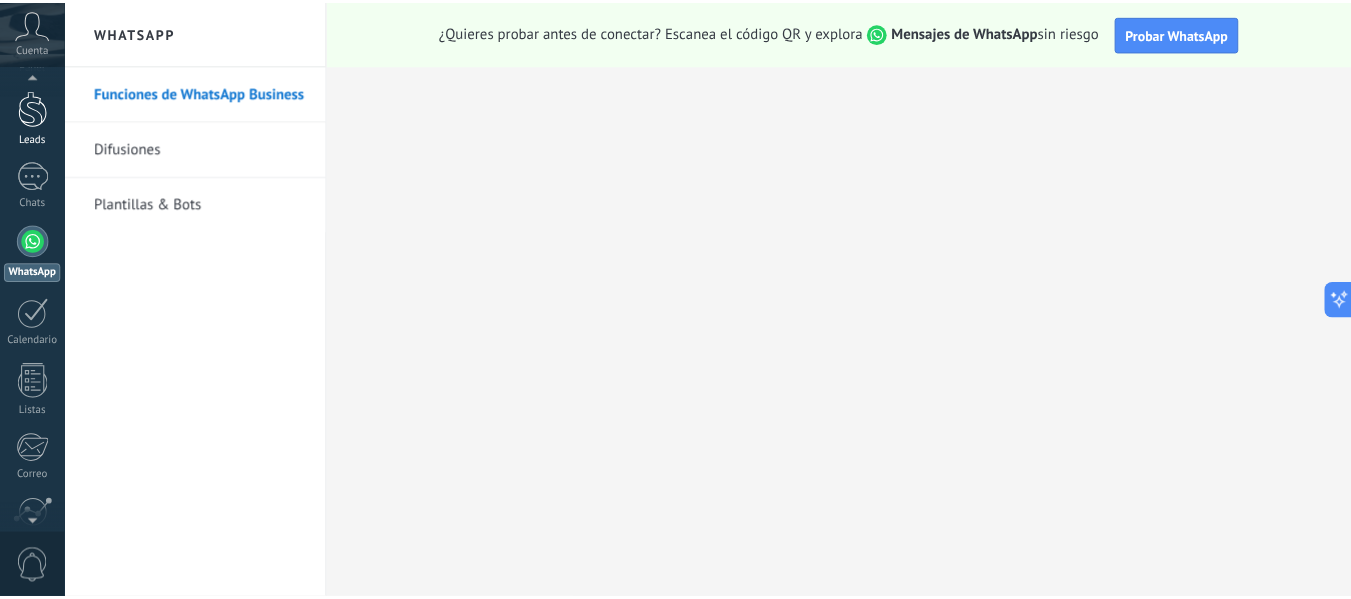 scroll, scrollTop: 53, scrollLeft: 0, axis: vertical 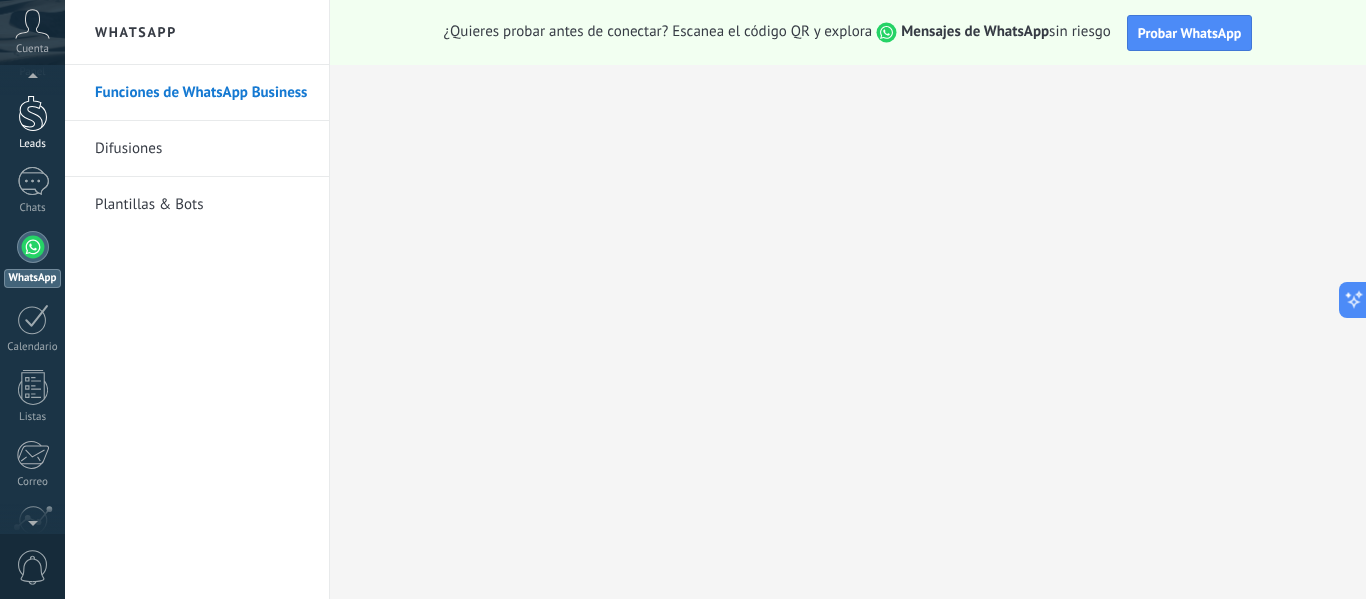 click at bounding box center [33, 113] 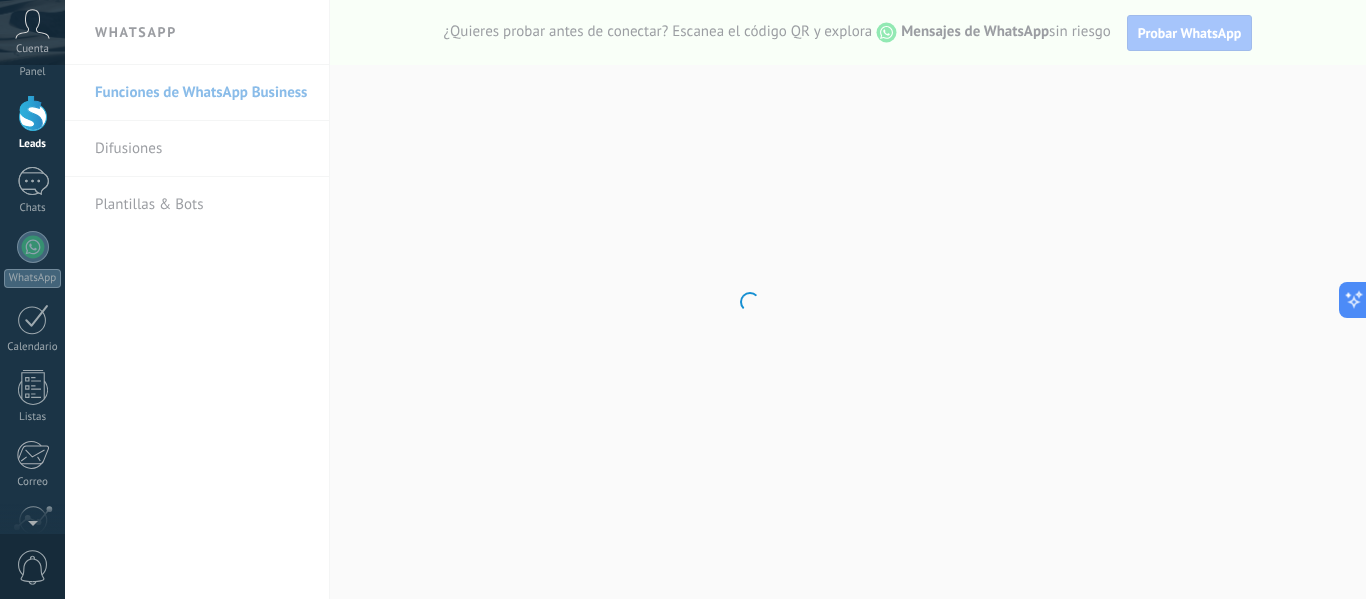 scroll, scrollTop: 0, scrollLeft: 0, axis: both 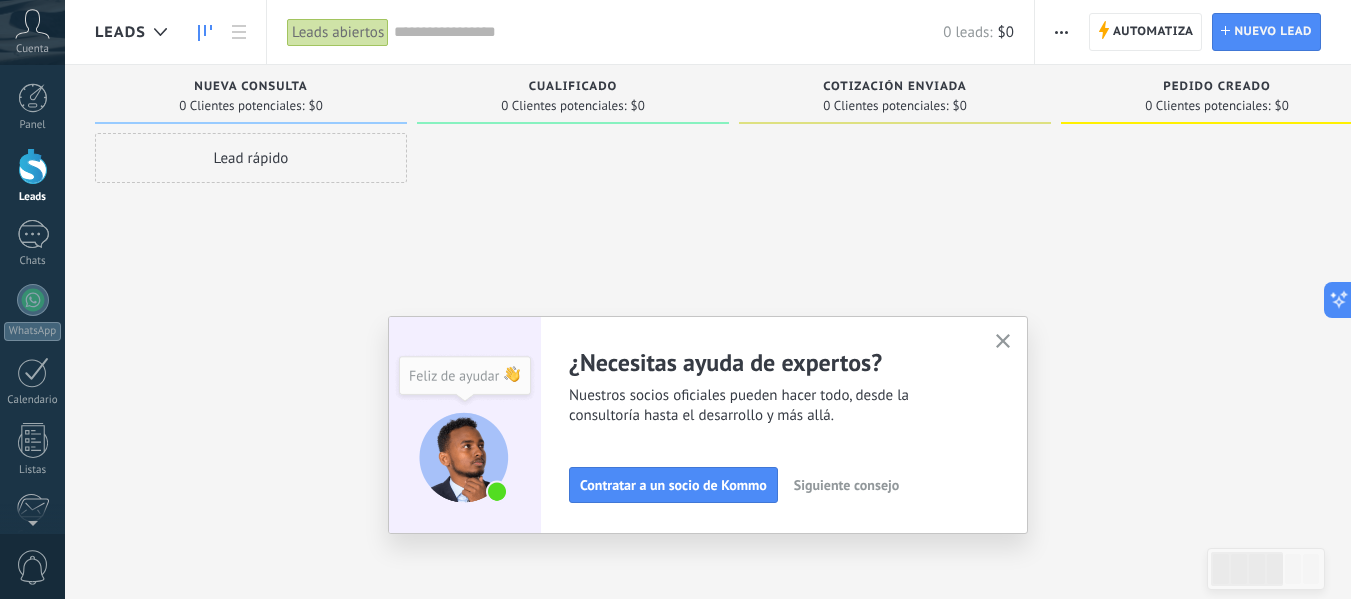 click at bounding box center [1003, 341] 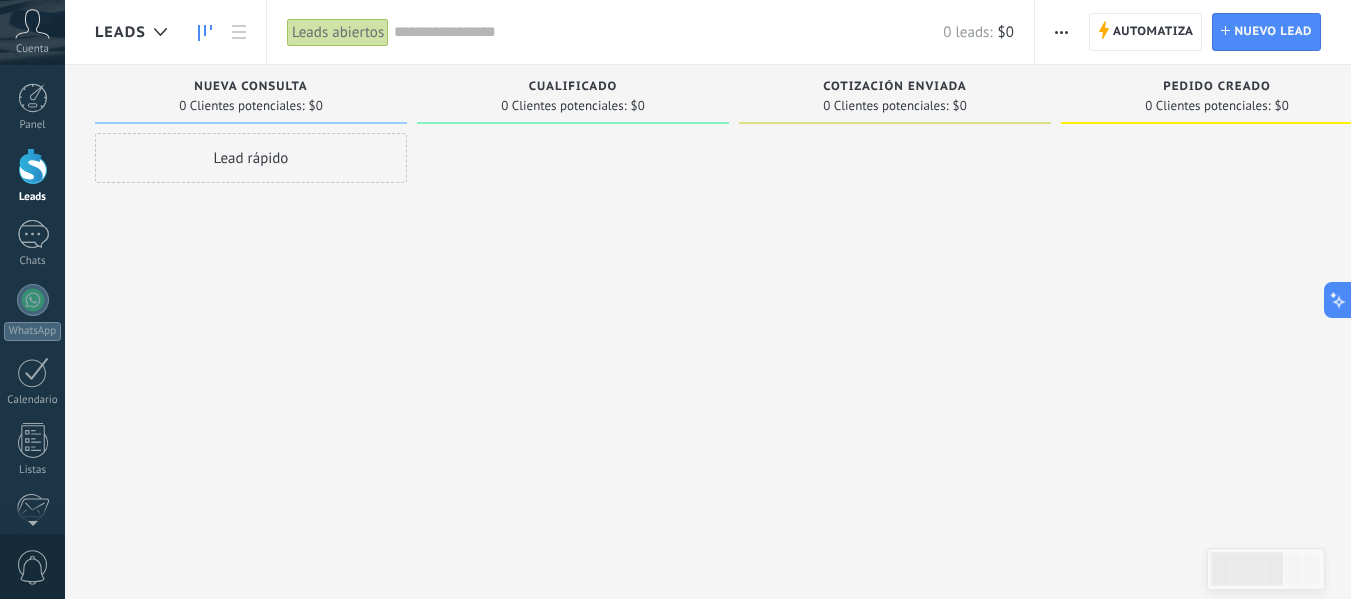 click at bounding box center [1061, 32] 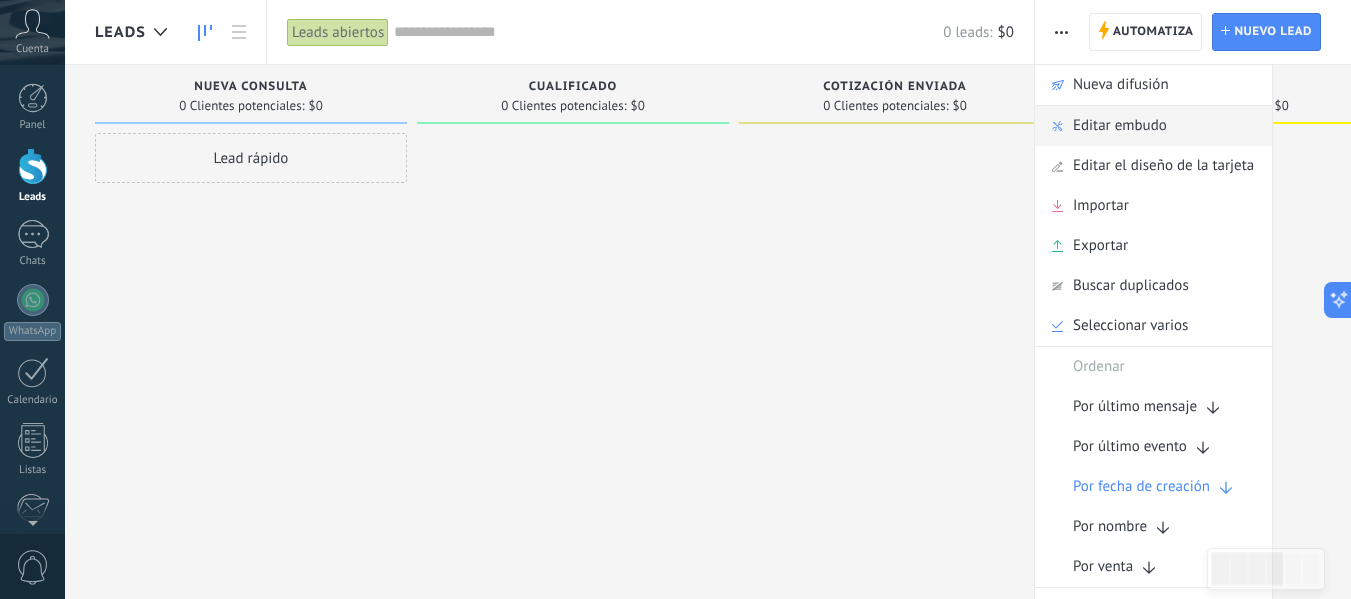click on "Editar embudo" at bounding box center [1120, 126] 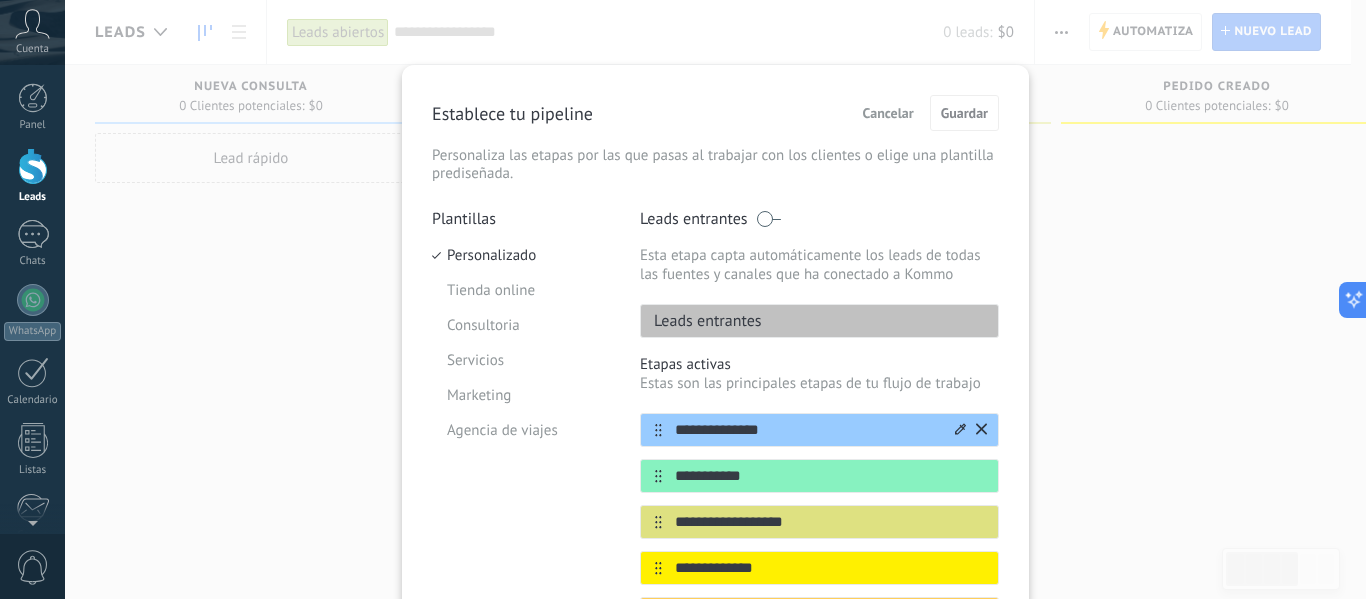 click on "**********" at bounding box center [807, 430] 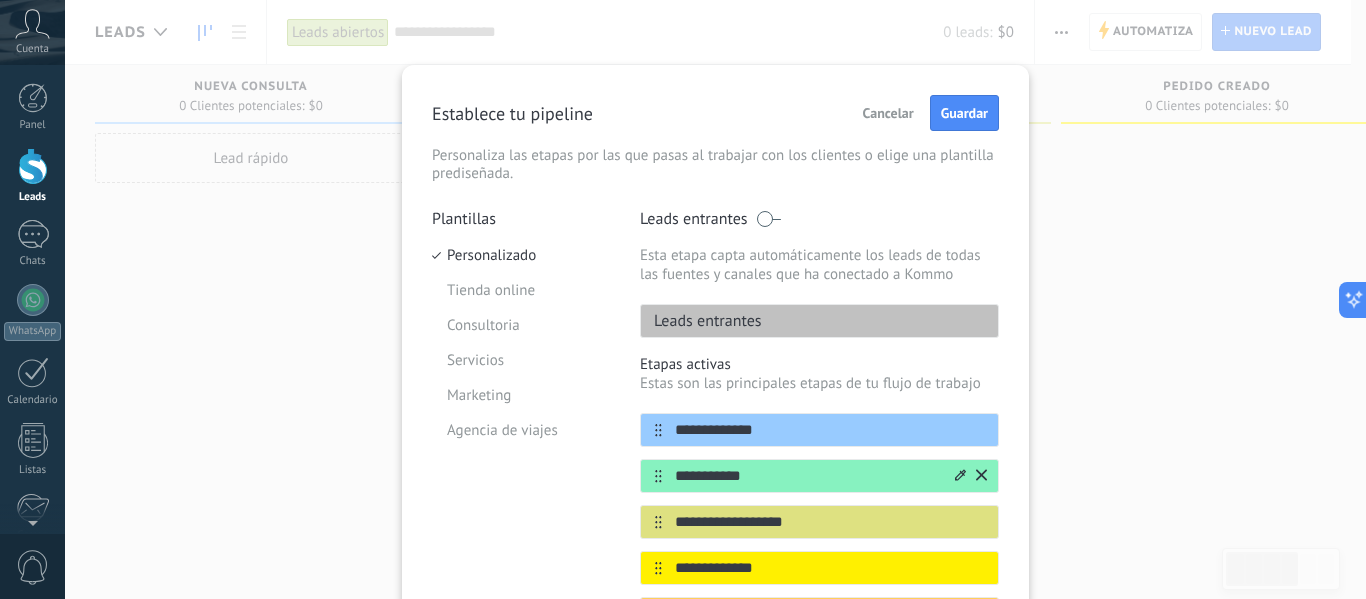 type on "**********" 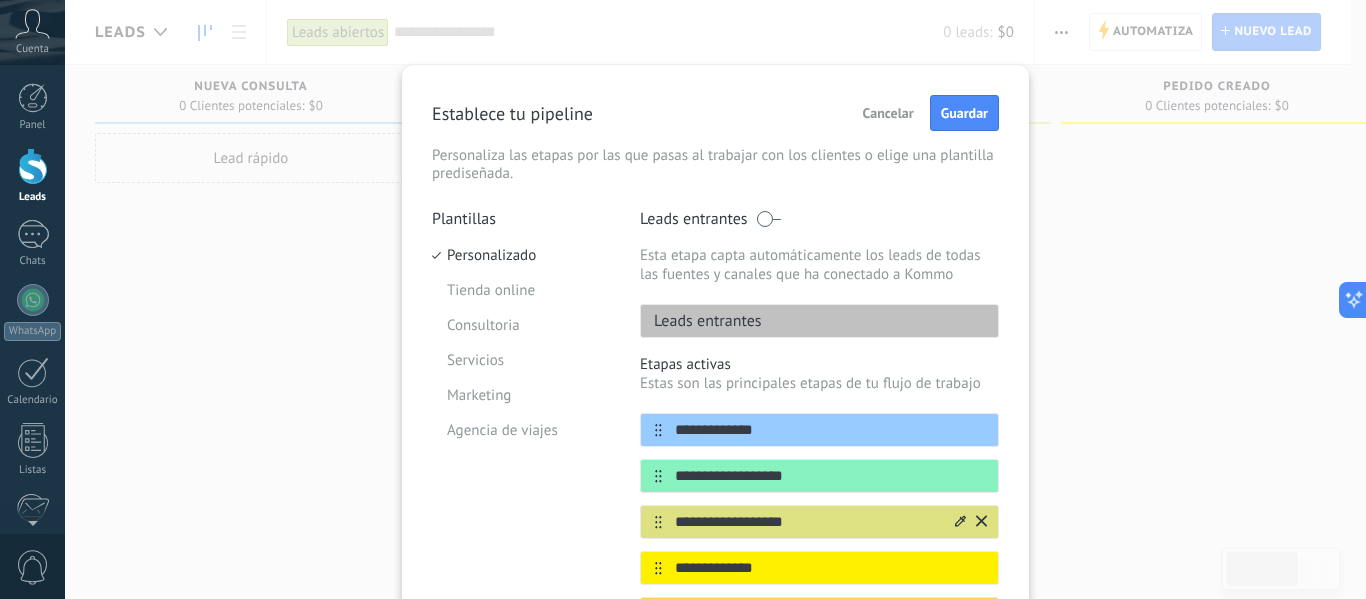 type on "**********" 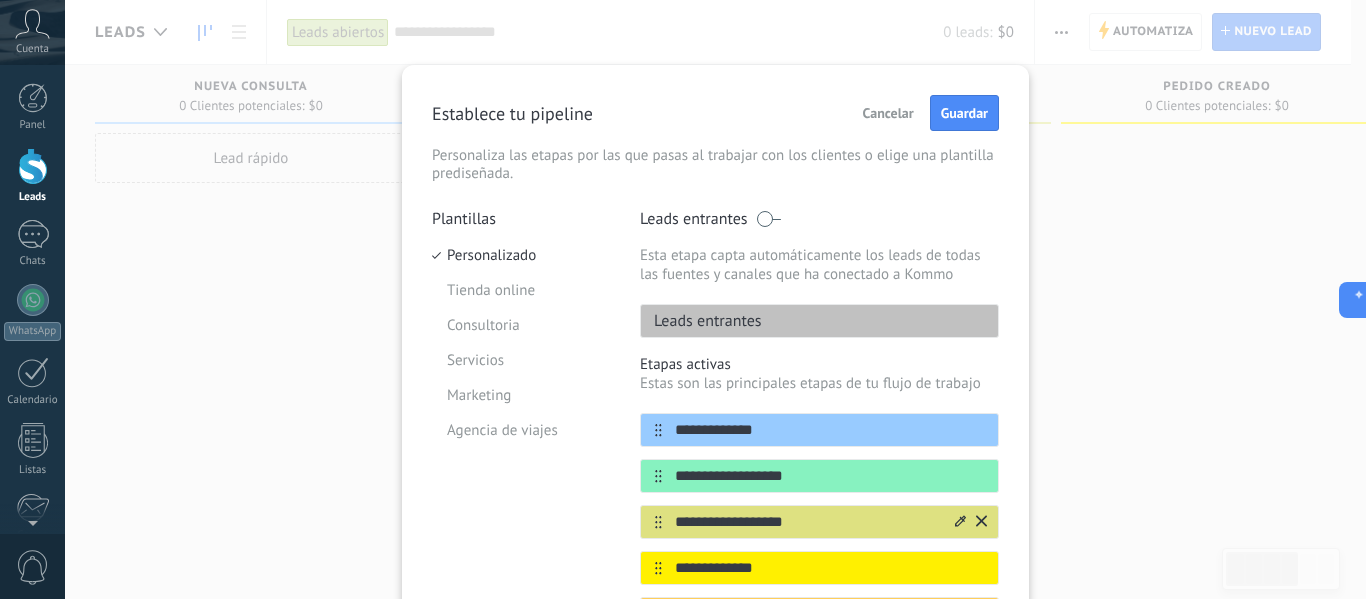click on "**********" at bounding box center (830, 430) 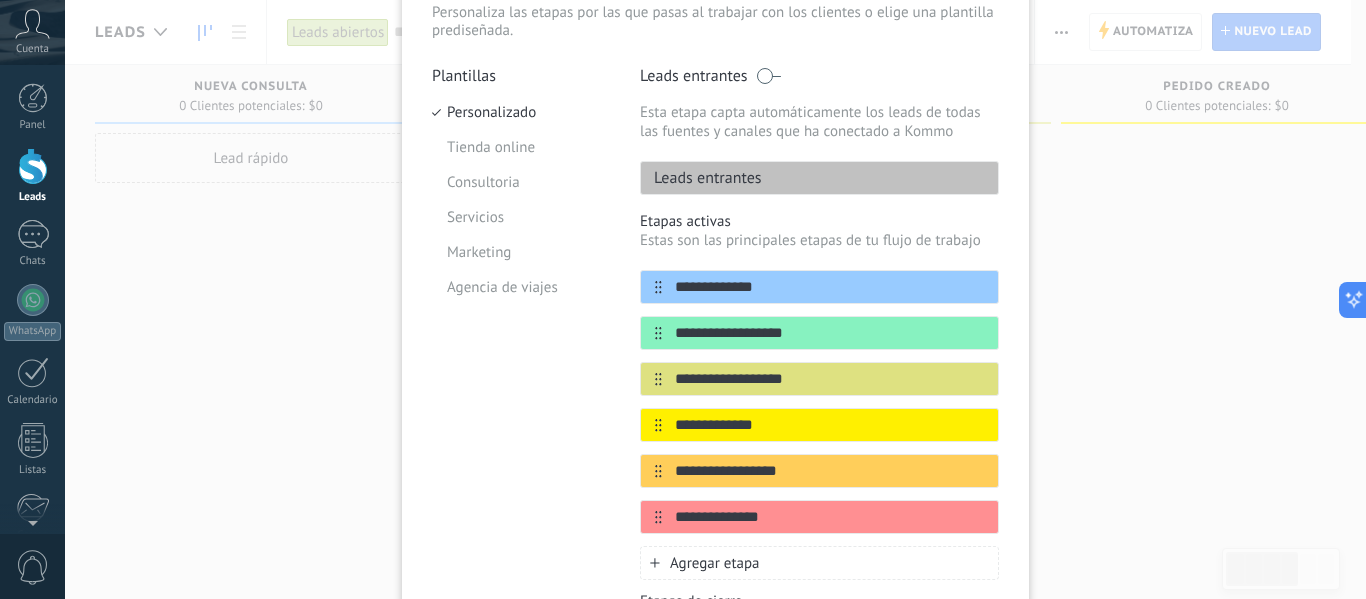 scroll, scrollTop: 149, scrollLeft: 0, axis: vertical 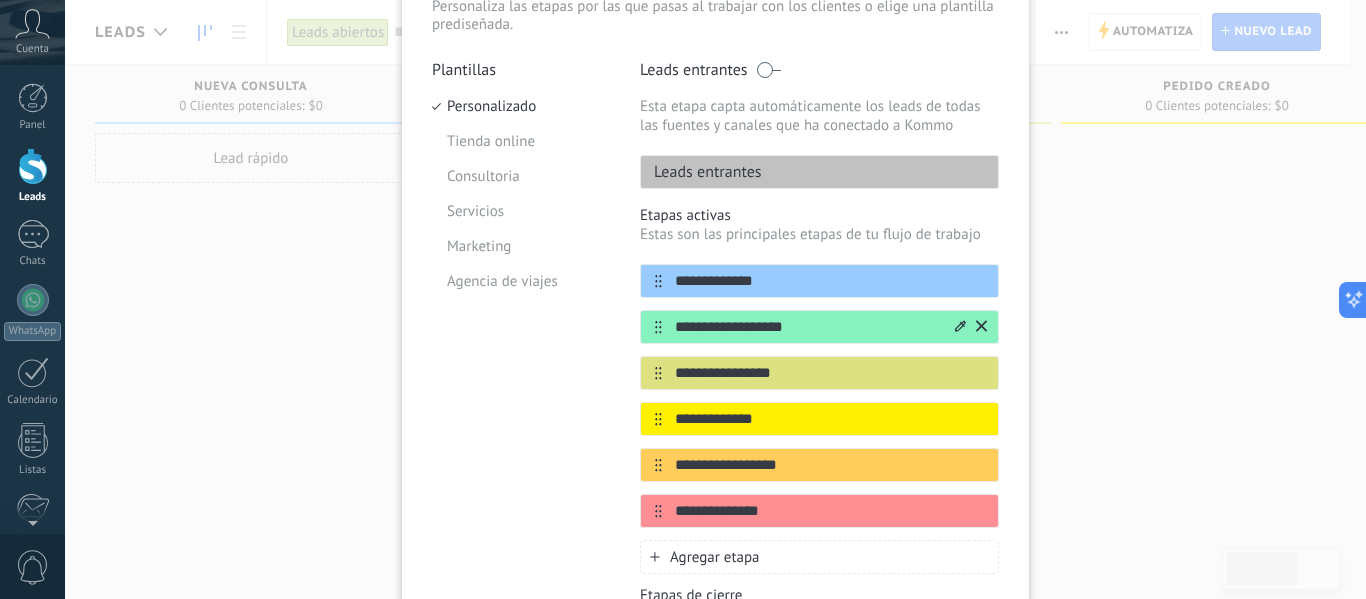 type on "**********" 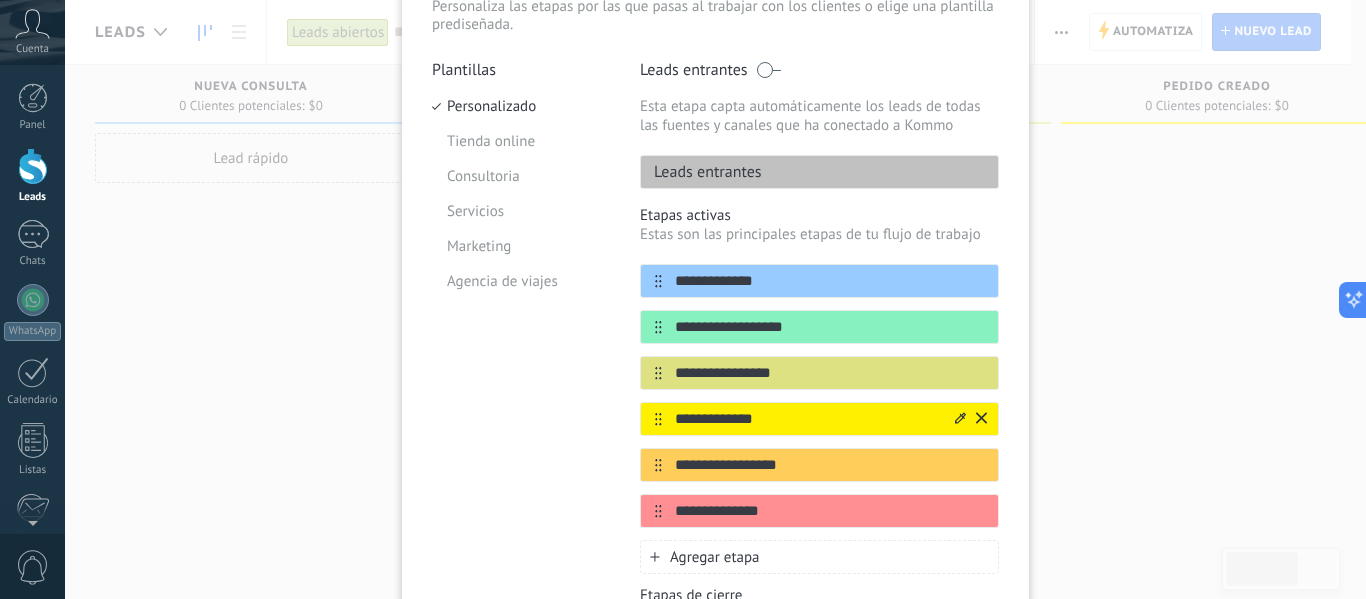 type on "**********" 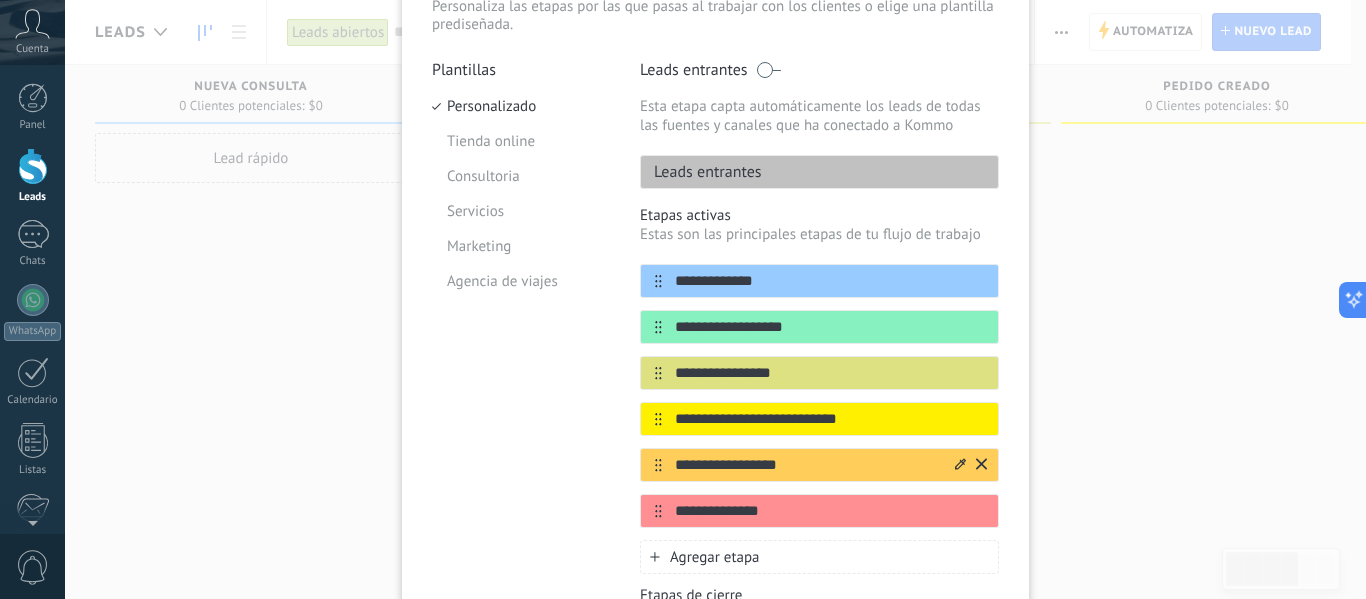 type on "**********" 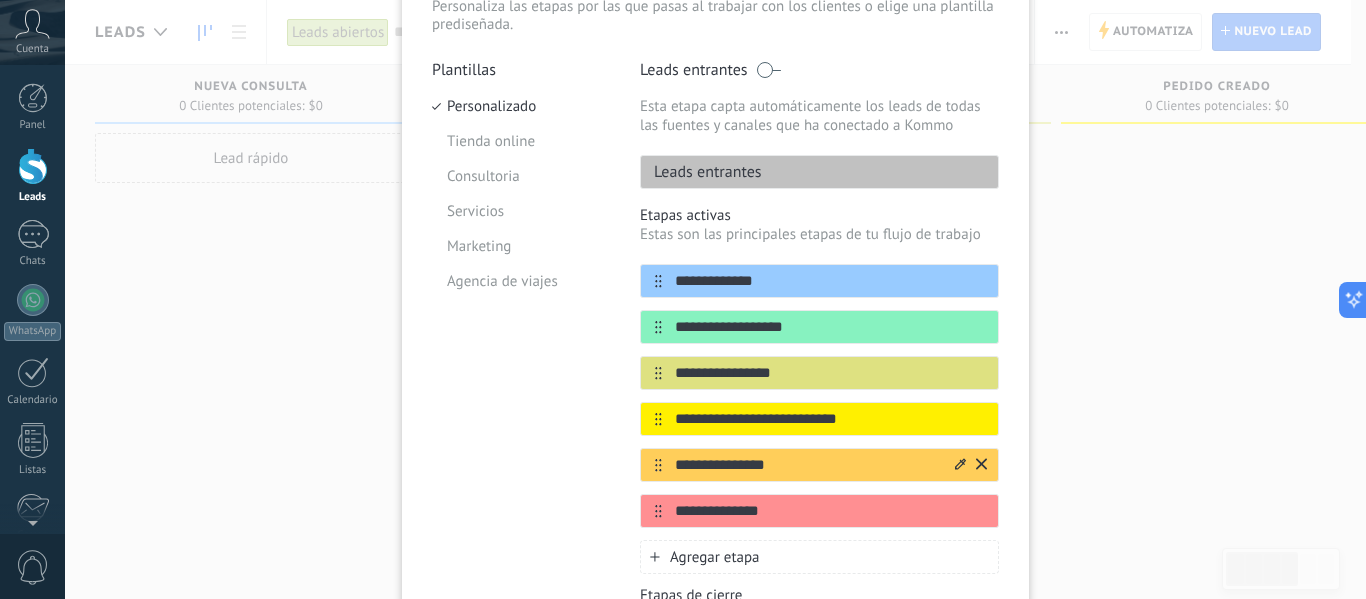 type on "**********" 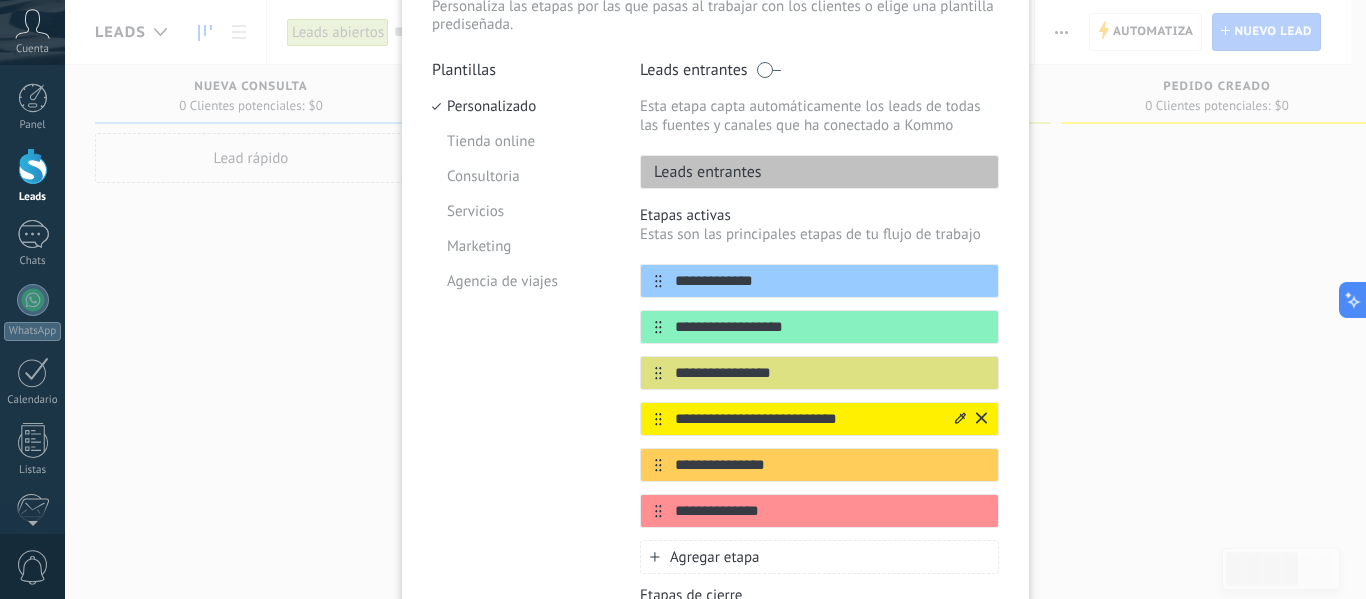 click on "**********" at bounding box center [830, 281] 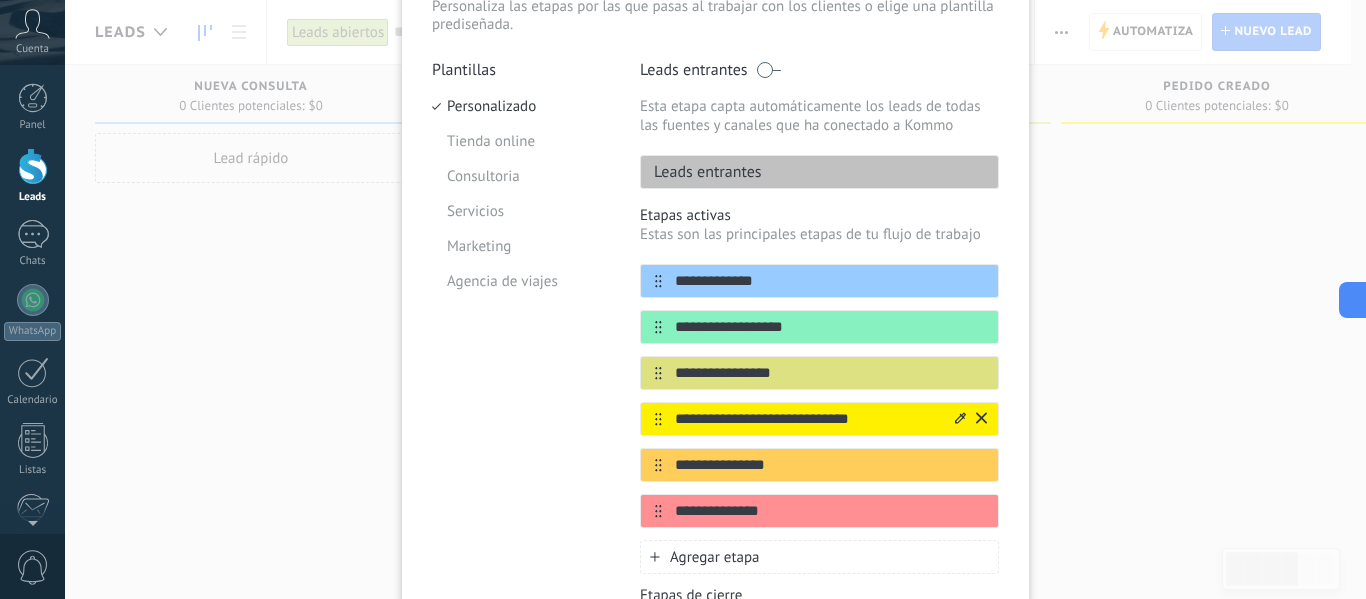 type on "**********" 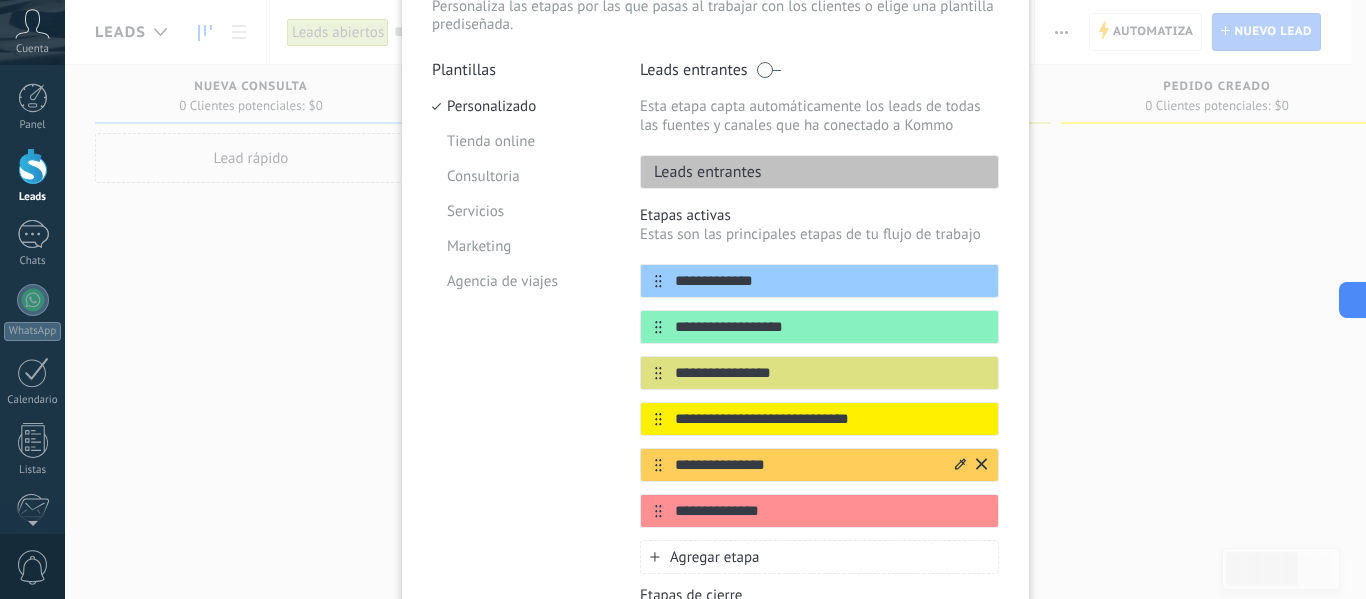 click on "**********" at bounding box center (830, 281) 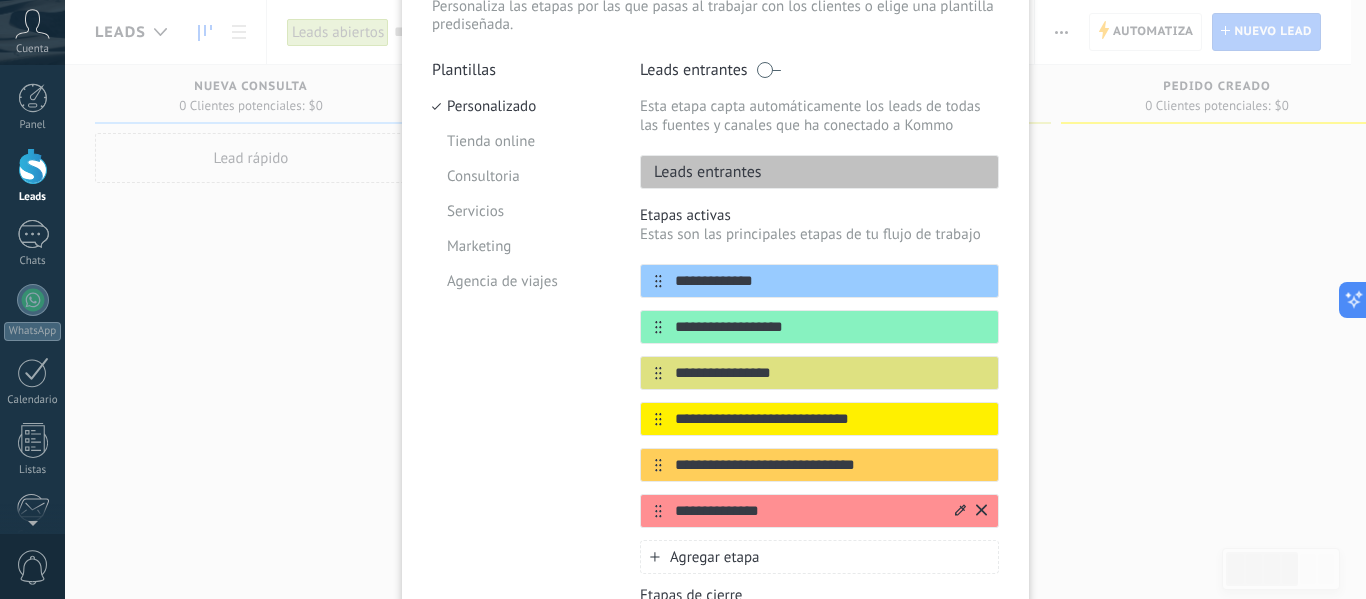 type on "**********" 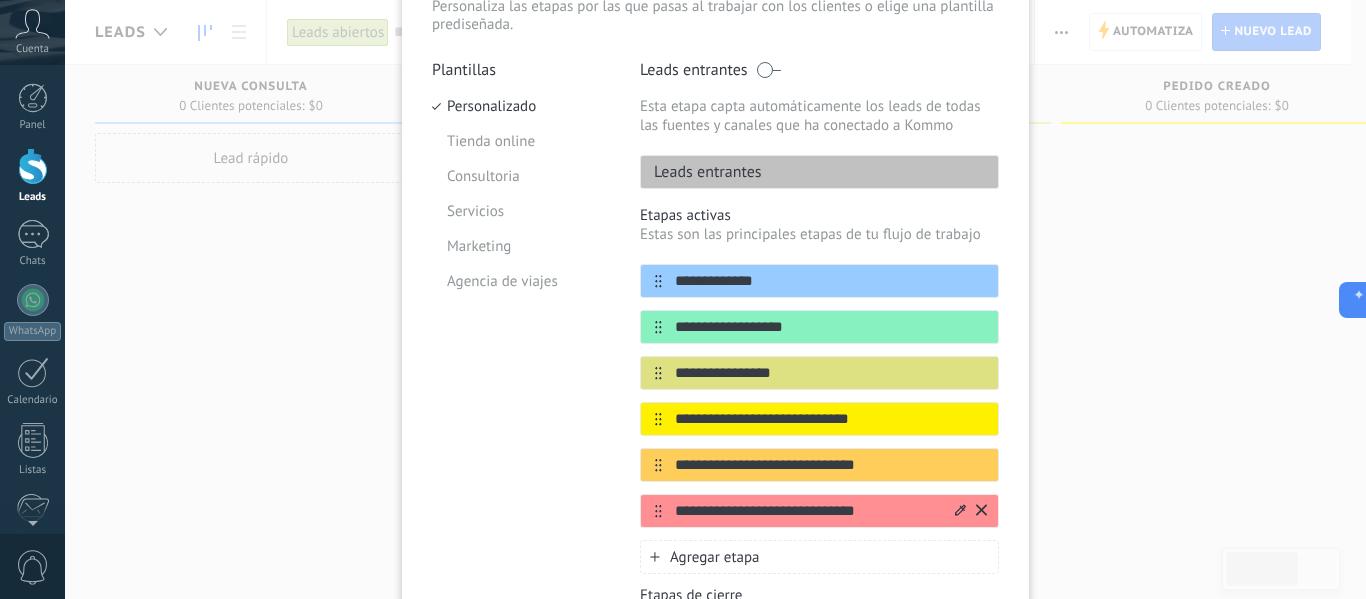 click on "**********" at bounding box center (830, 281) 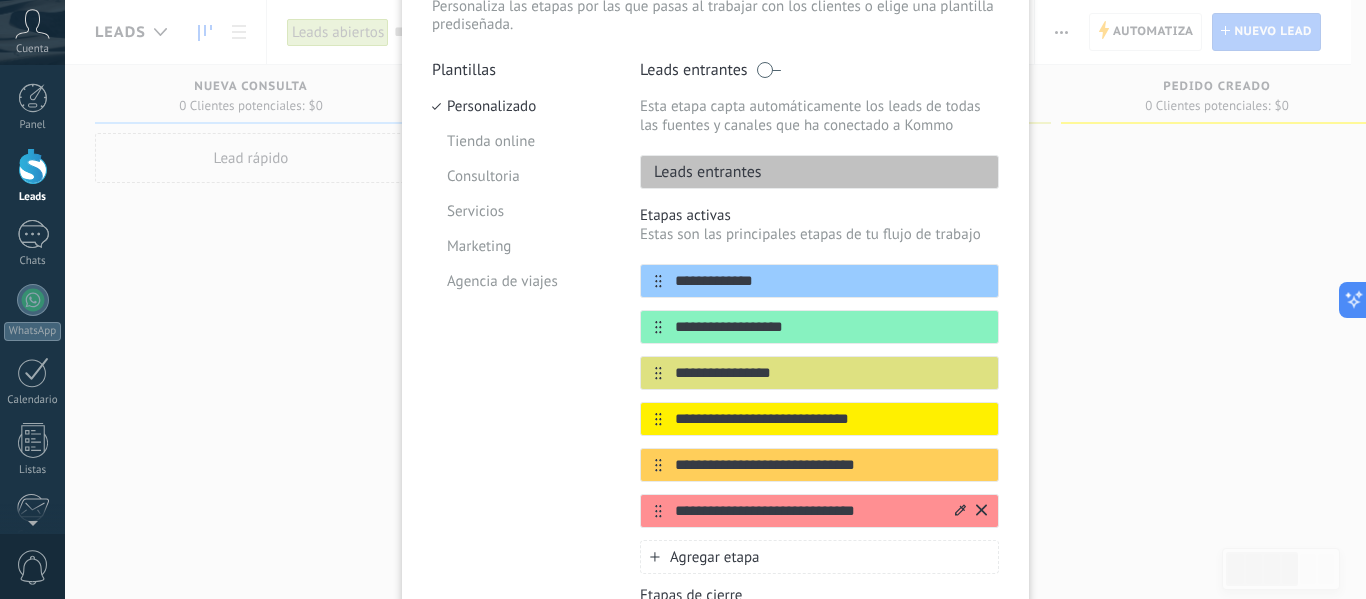 click on "**********" at bounding box center [830, 281] 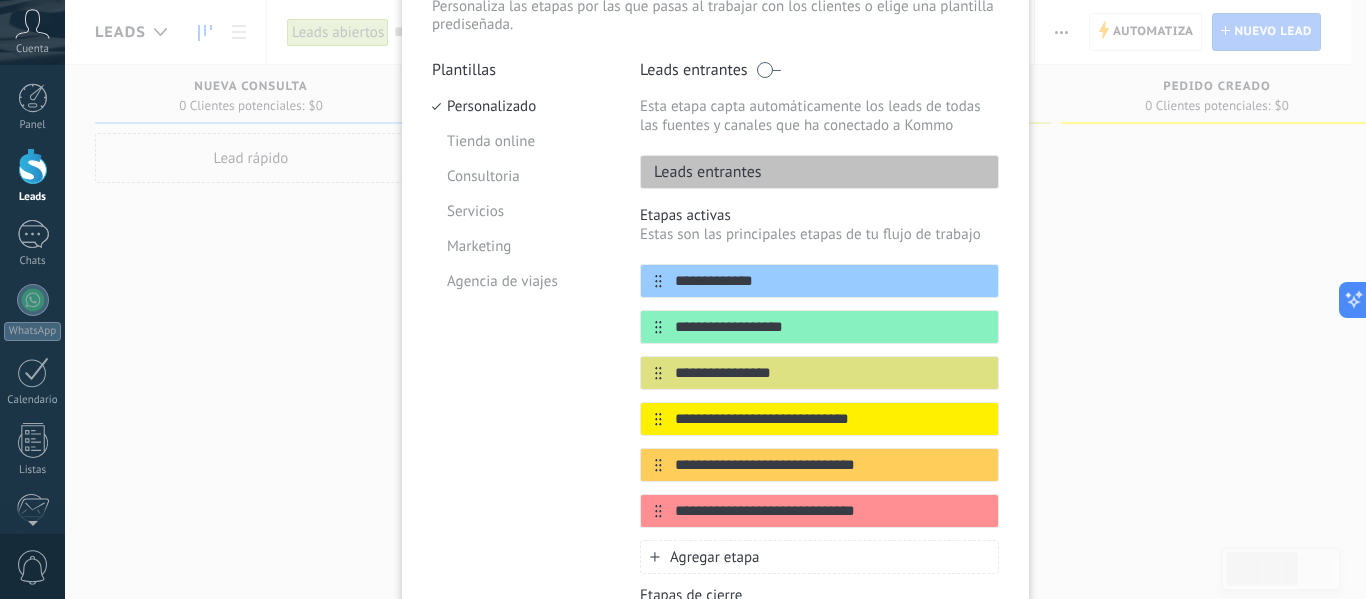 type on "**********" 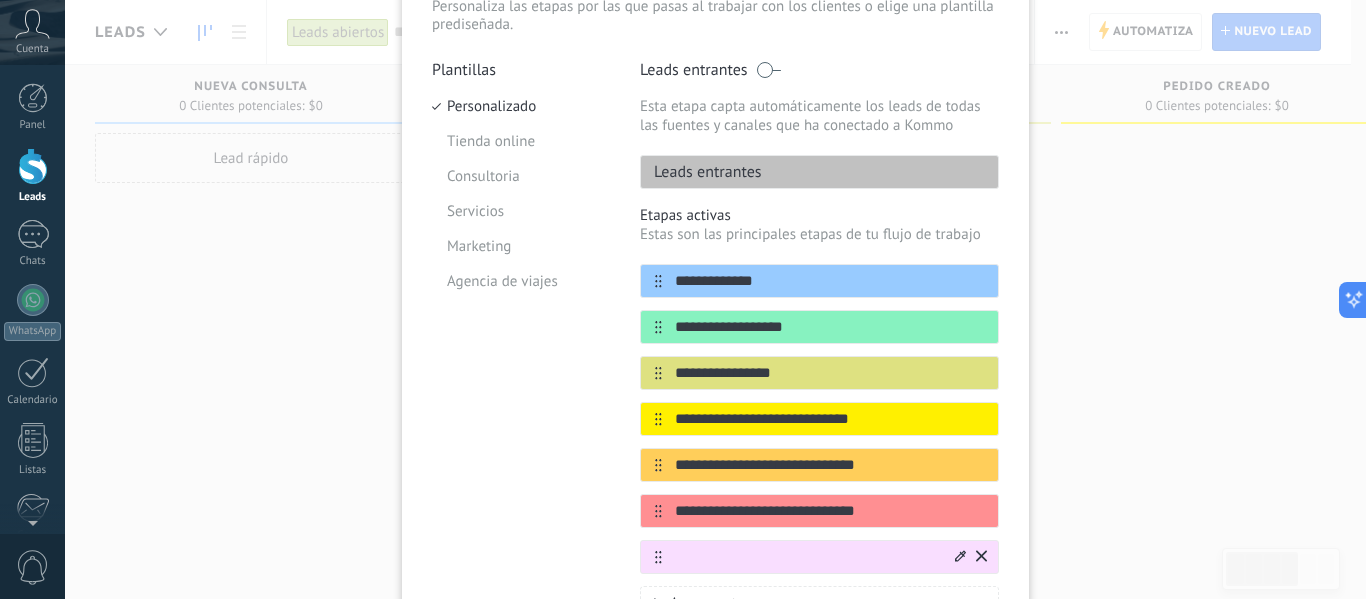 click at bounding box center (830, 281) 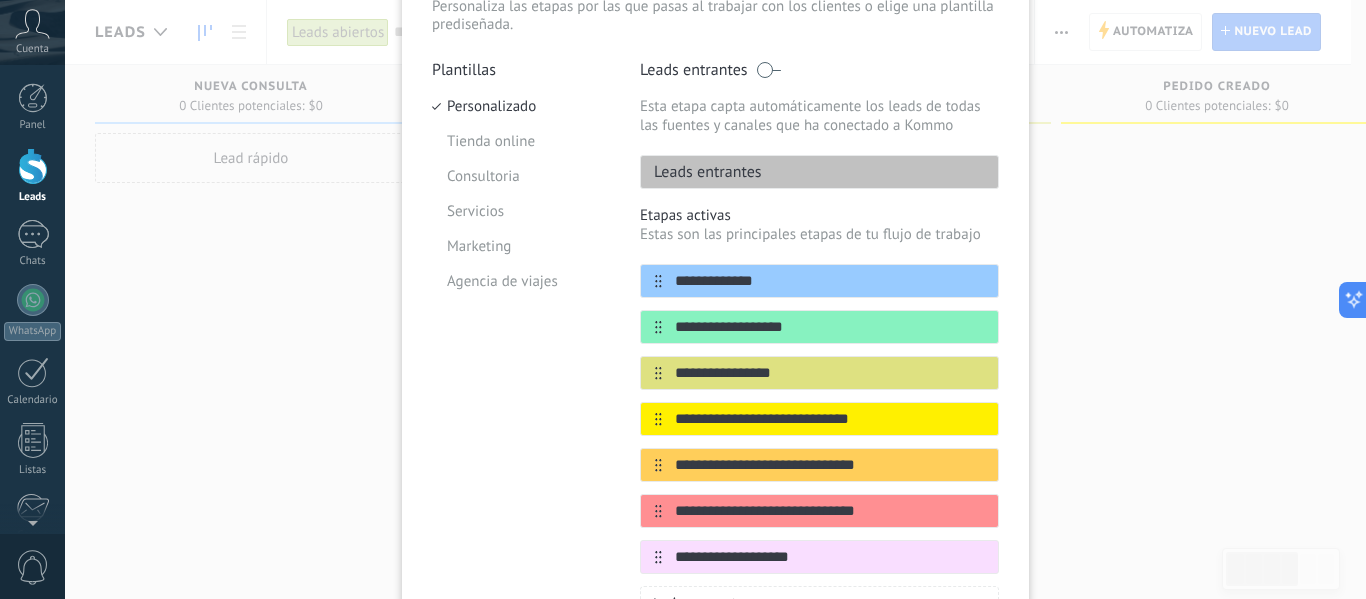 type on "**********" 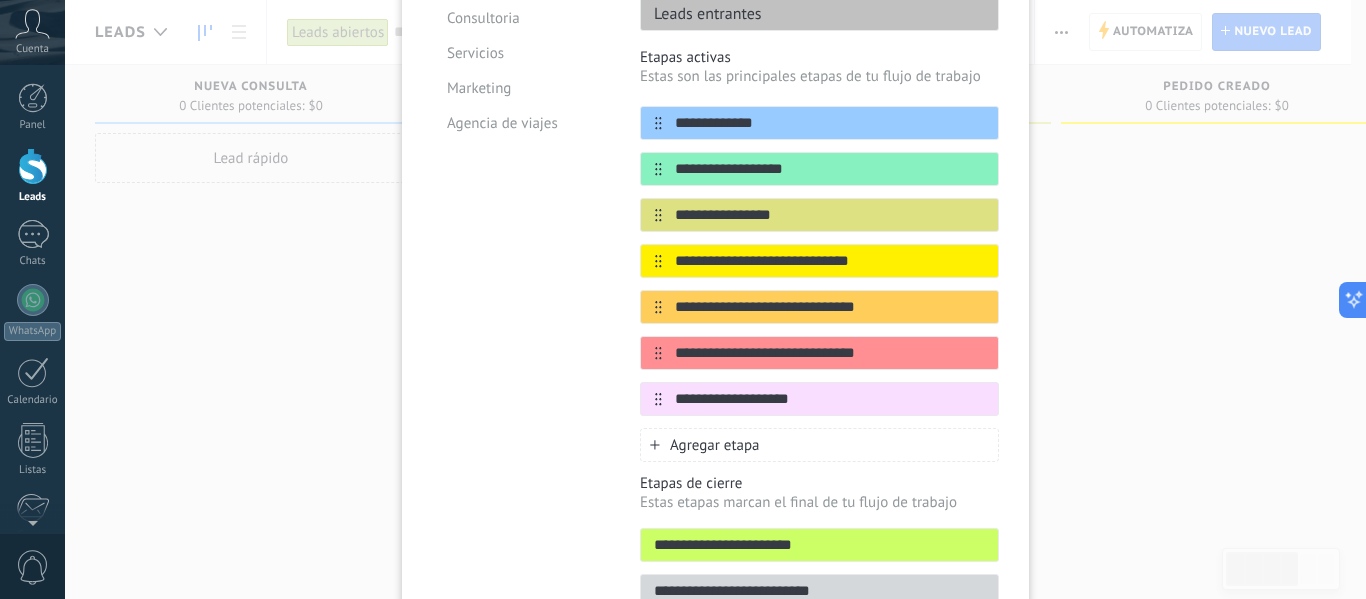 scroll, scrollTop: 309, scrollLeft: 0, axis: vertical 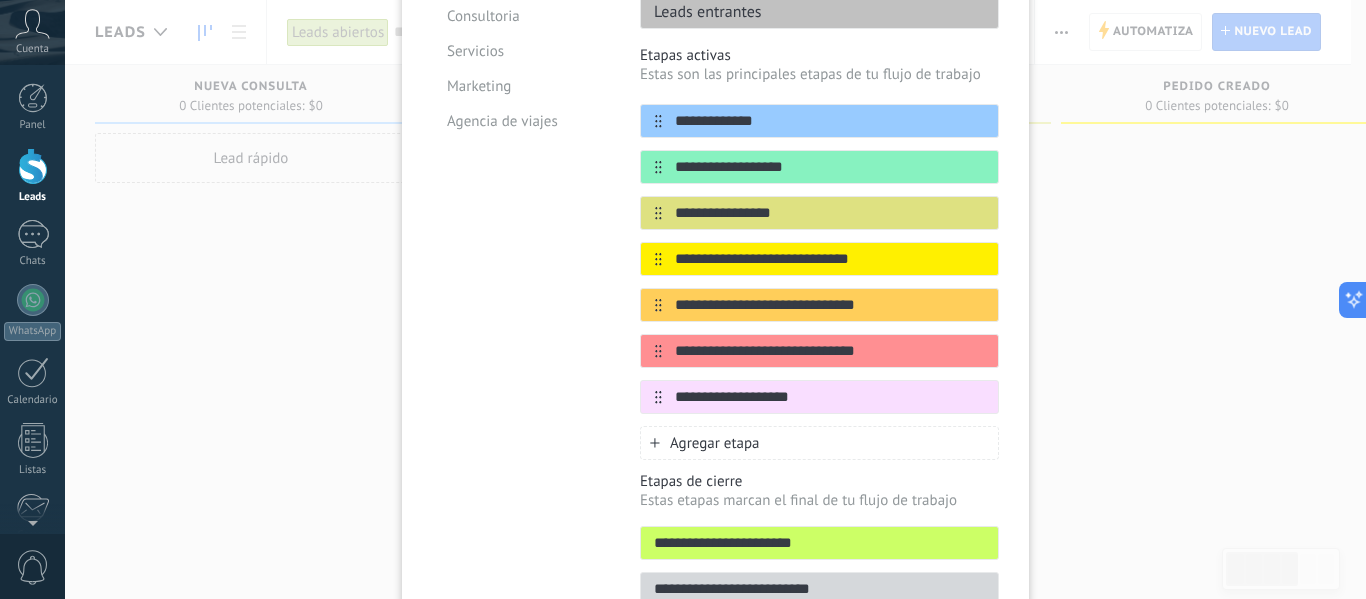 click on "Etapas activas" at bounding box center (819, 55) 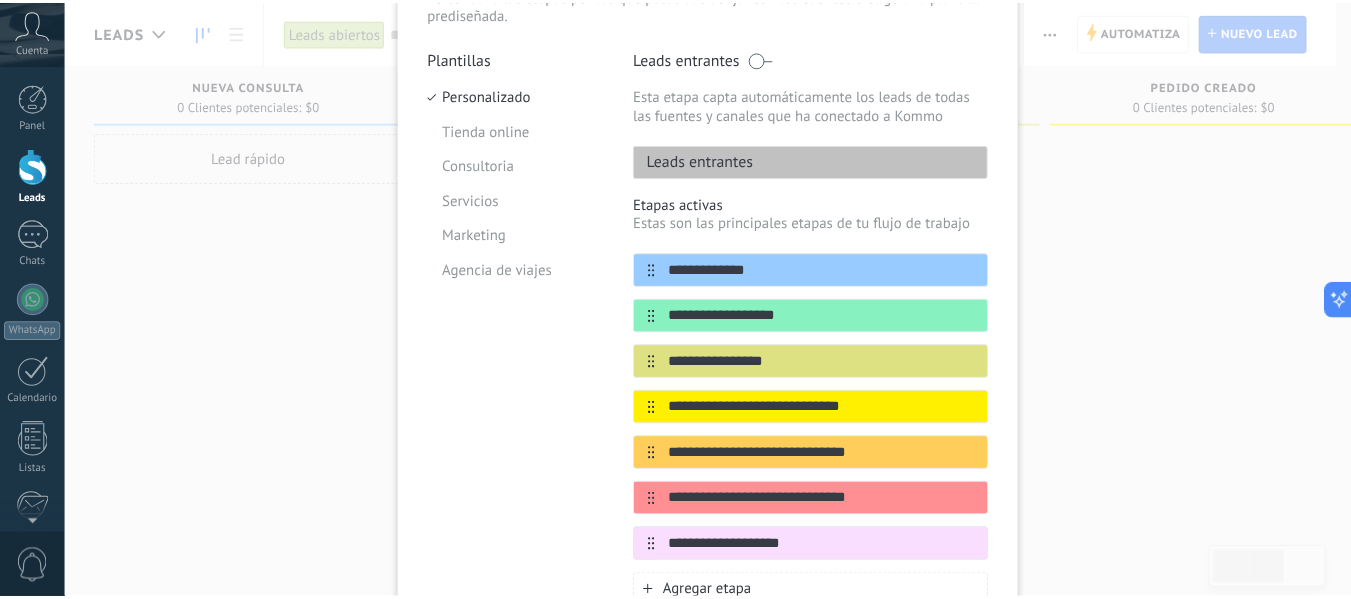 scroll, scrollTop: 0, scrollLeft: 0, axis: both 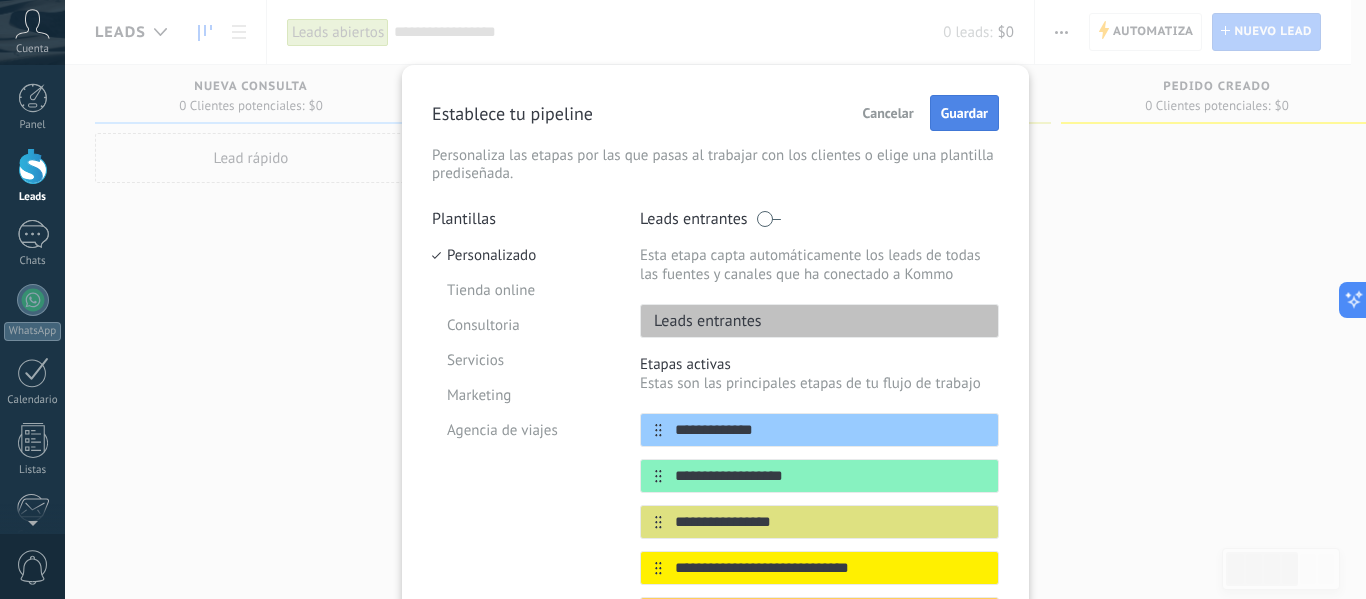 click on "Guardar" at bounding box center [964, 113] 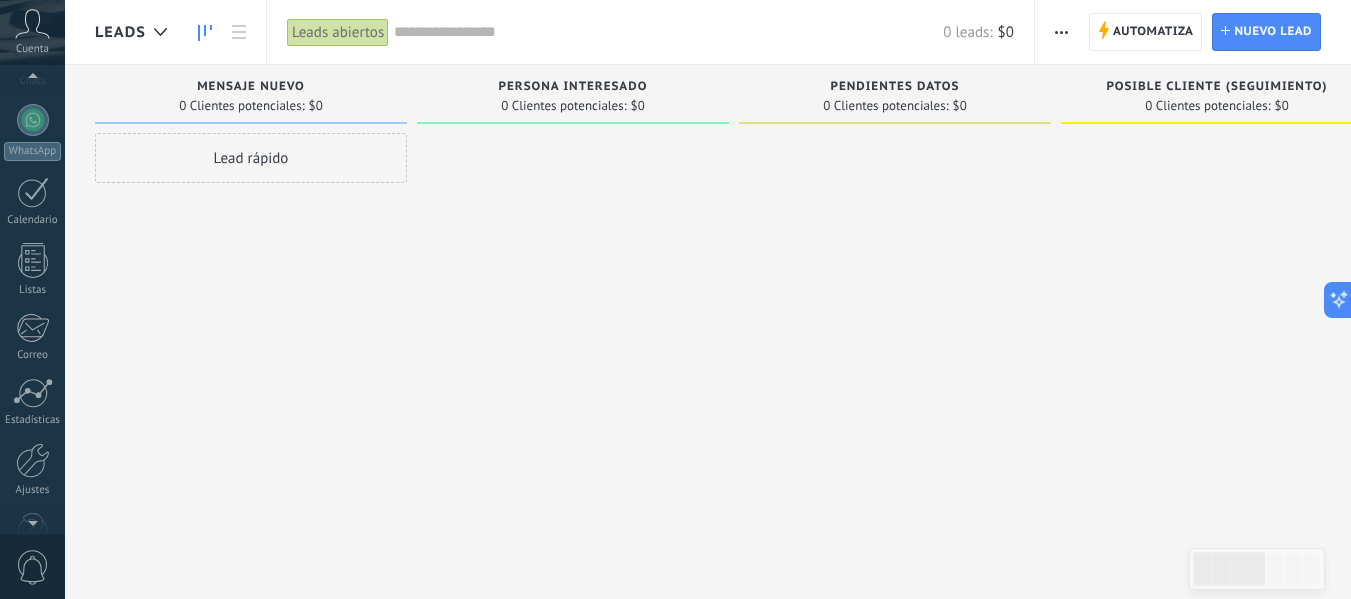 scroll, scrollTop: 207, scrollLeft: 0, axis: vertical 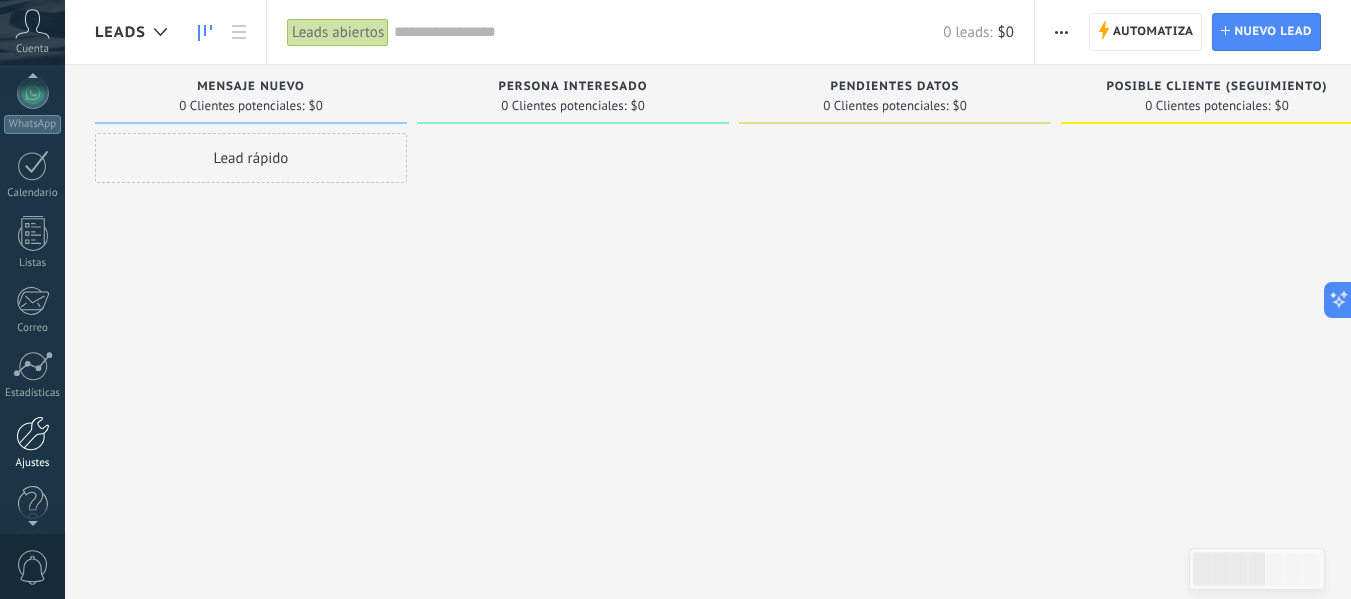 click at bounding box center [33, 433] 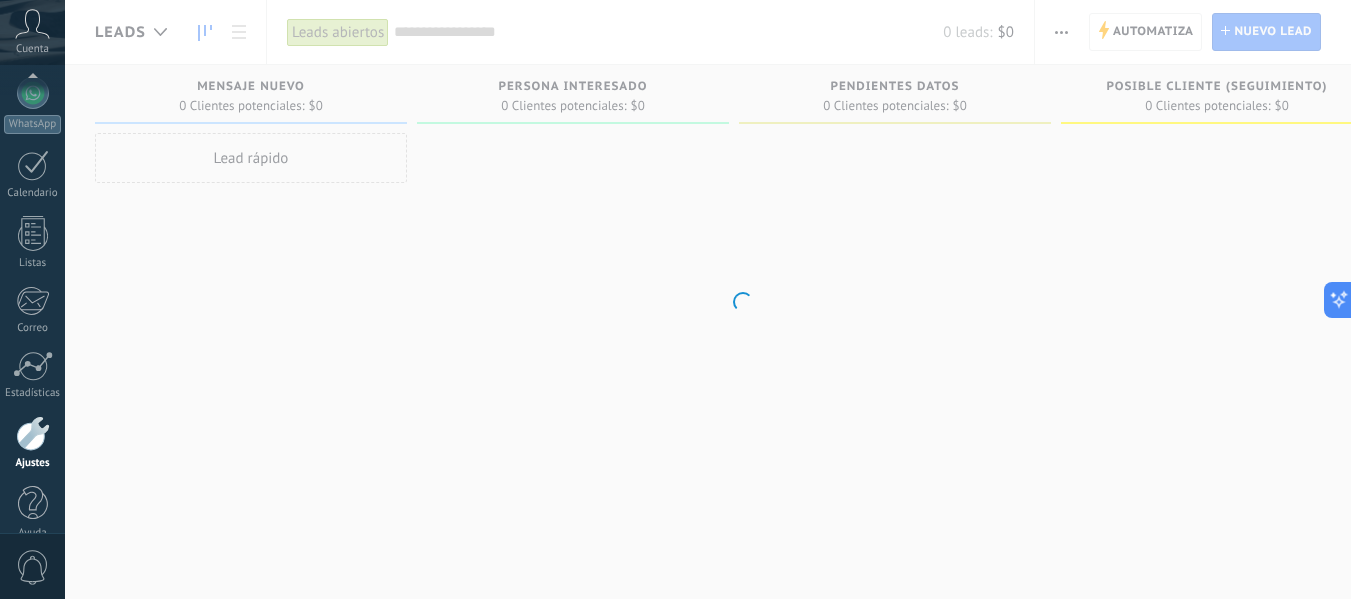 scroll, scrollTop: 233, scrollLeft: 0, axis: vertical 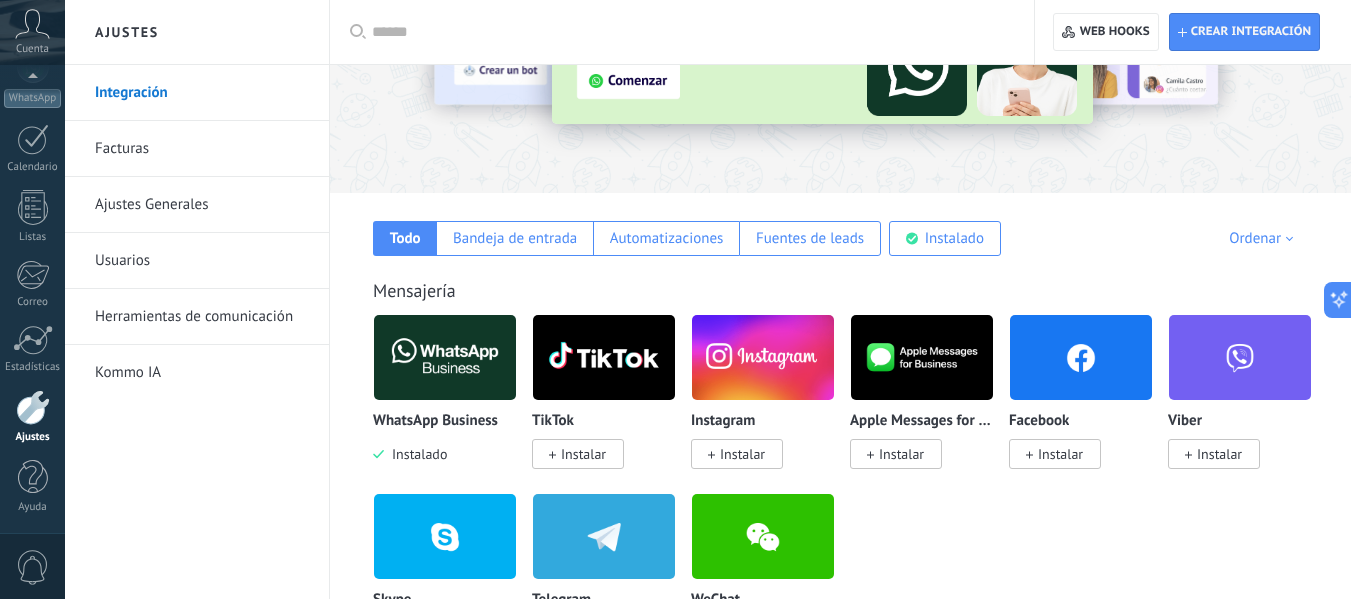 click on "Mensajería WhatsApp Business Instalado TikTok Instalar Instagram Instalar Apple Messages for Business Instalar Facebook Instalar Viber Instalar Skype Instalar Telegram Instalar WeChat Instalar" at bounding box center (840, 443) 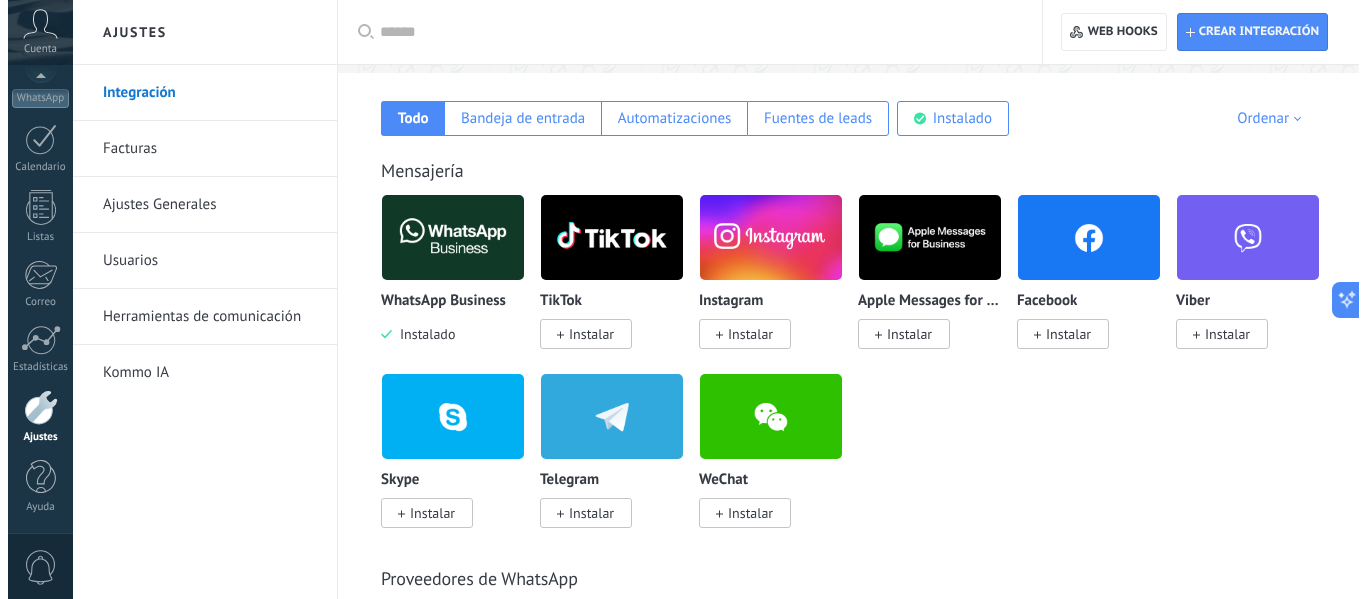 scroll, scrollTop: 278, scrollLeft: 0, axis: vertical 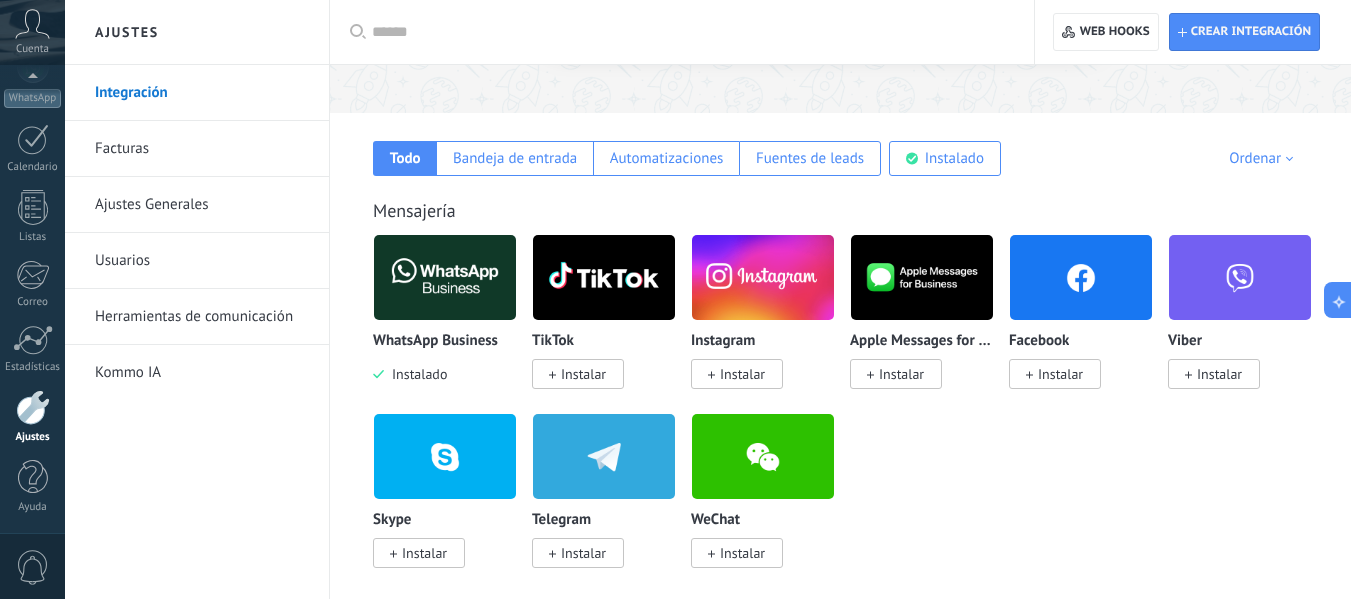 click at bounding box center (445, 277) 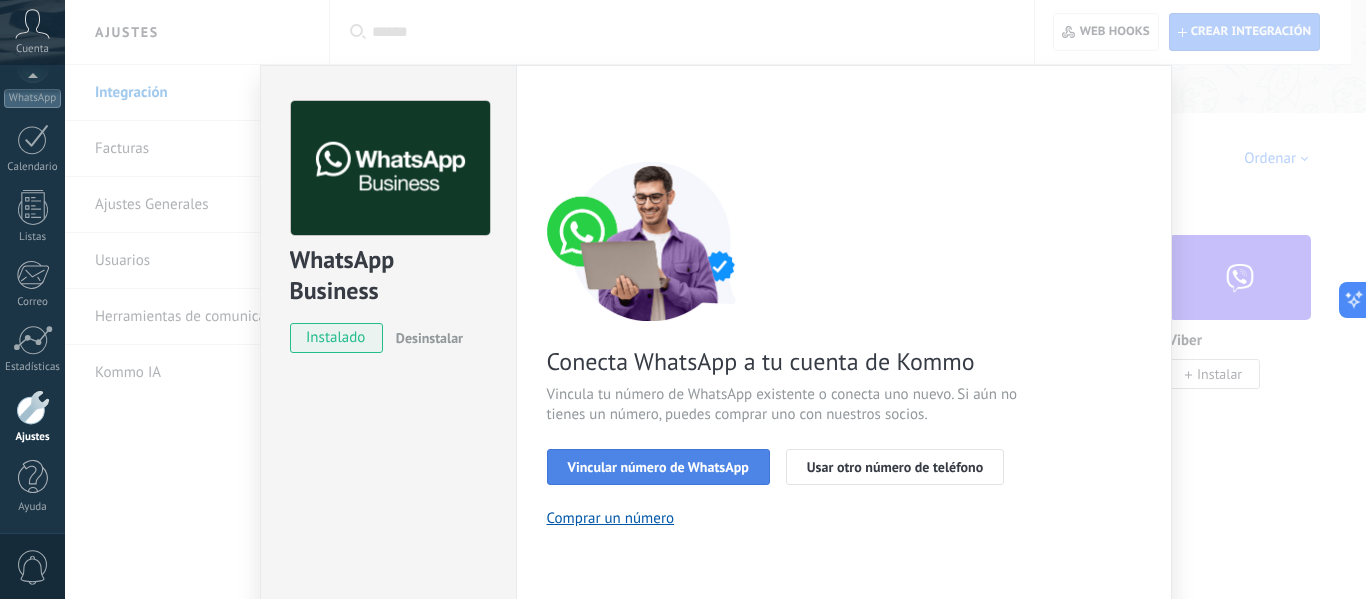 click on "Vincular número de WhatsApp" at bounding box center (658, 467) 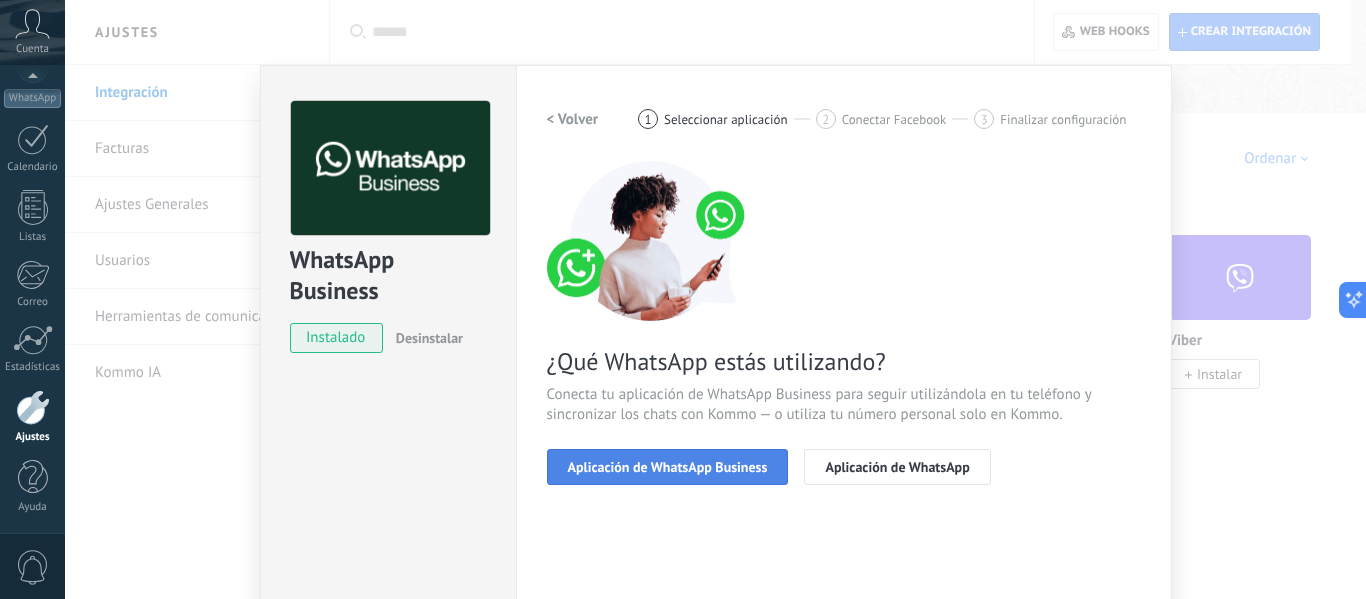click on "Aplicación de WhatsApp Business" at bounding box center [668, 467] 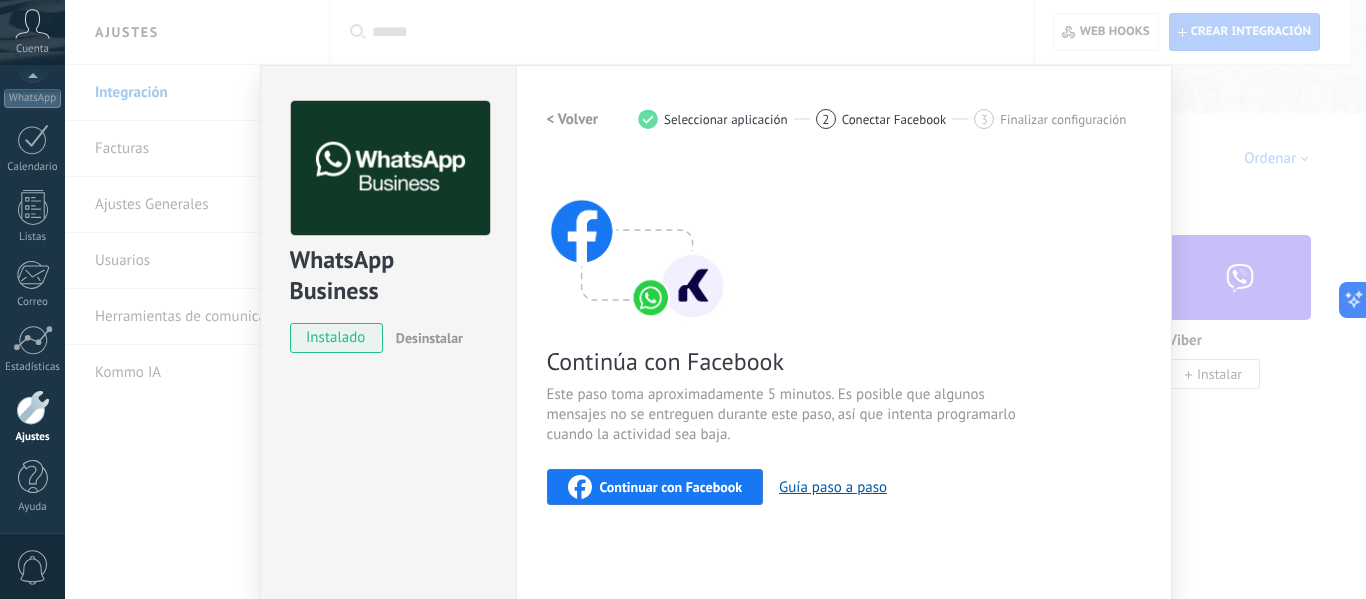 click on "< Volver" at bounding box center [573, 119] 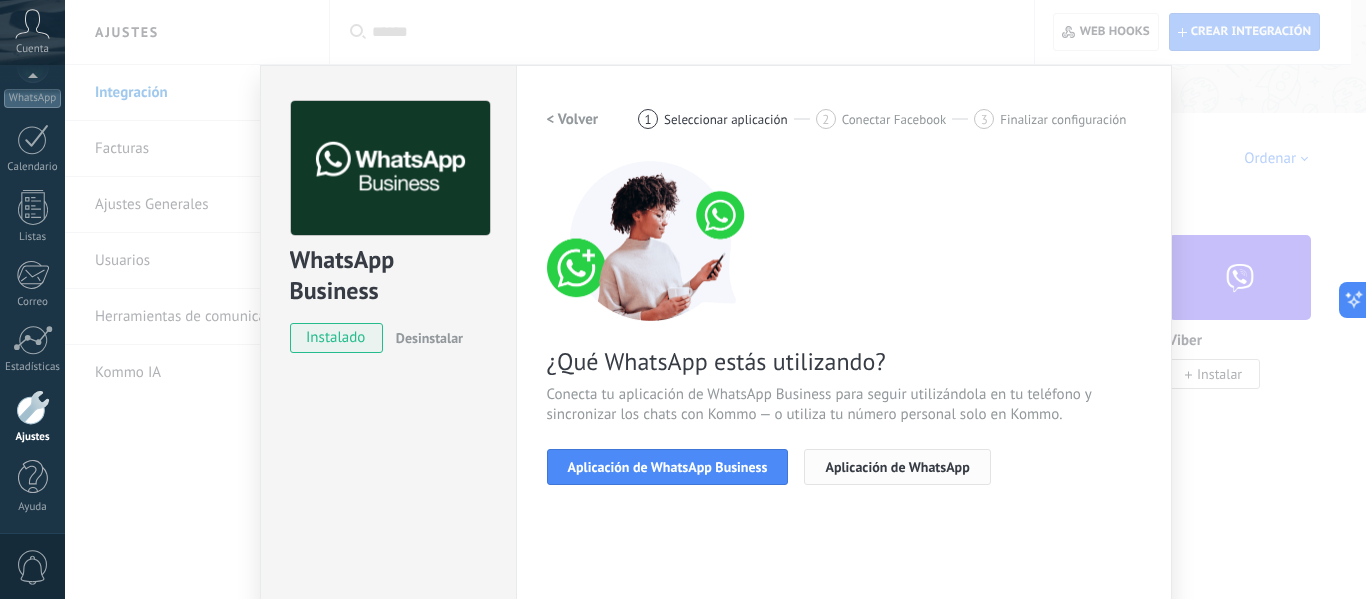click on "Aplicación de WhatsApp" at bounding box center (897, 467) 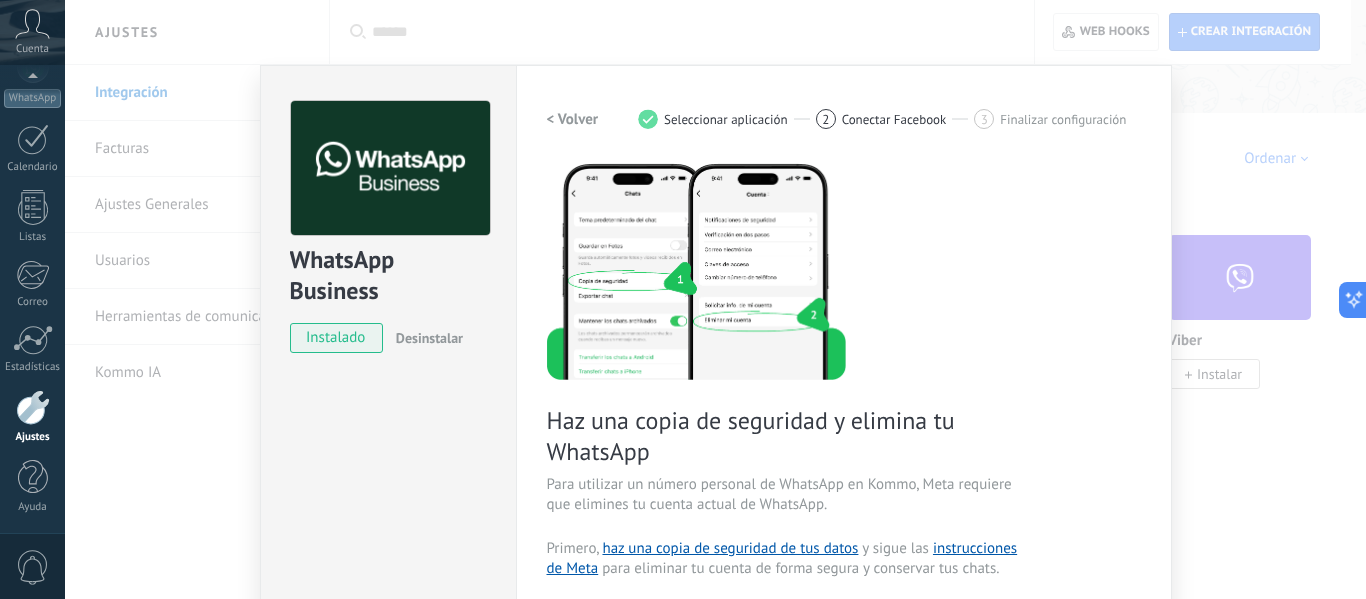 click on "Haz una copia de backup y elimina tu WhatsApp Para utilizar un número personal de WhatsApp en Kommo, Meta requiere que elimines tu cuenta actual de WhatsApp. Primero, haz una copia de backup de tus datos y sigue las instrucciones de Meta para eliminar tu cuenta de forma segura y conservar tus chats. Luego, conecta tu cuenta comercial de Facebook — esto toma aproximadamente 5 minutos, y puedes crear una durante la configuración si es necesario. Es posible que algunos mensajes no se entreguen durante este paso, así que intenta programarlo cuando la actividad sea baja. Continuar con Facebook Guía paso a paso" at bounding box center [844, 452] 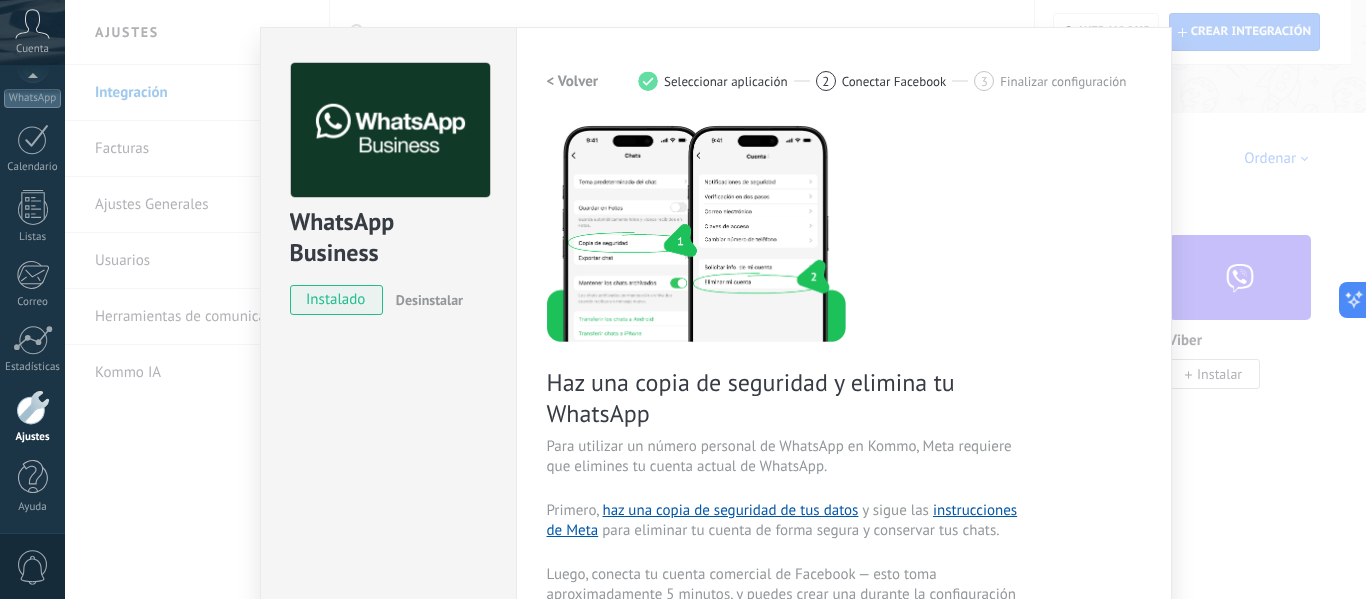scroll, scrollTop: 0, scrollLeft: 0, axis: both 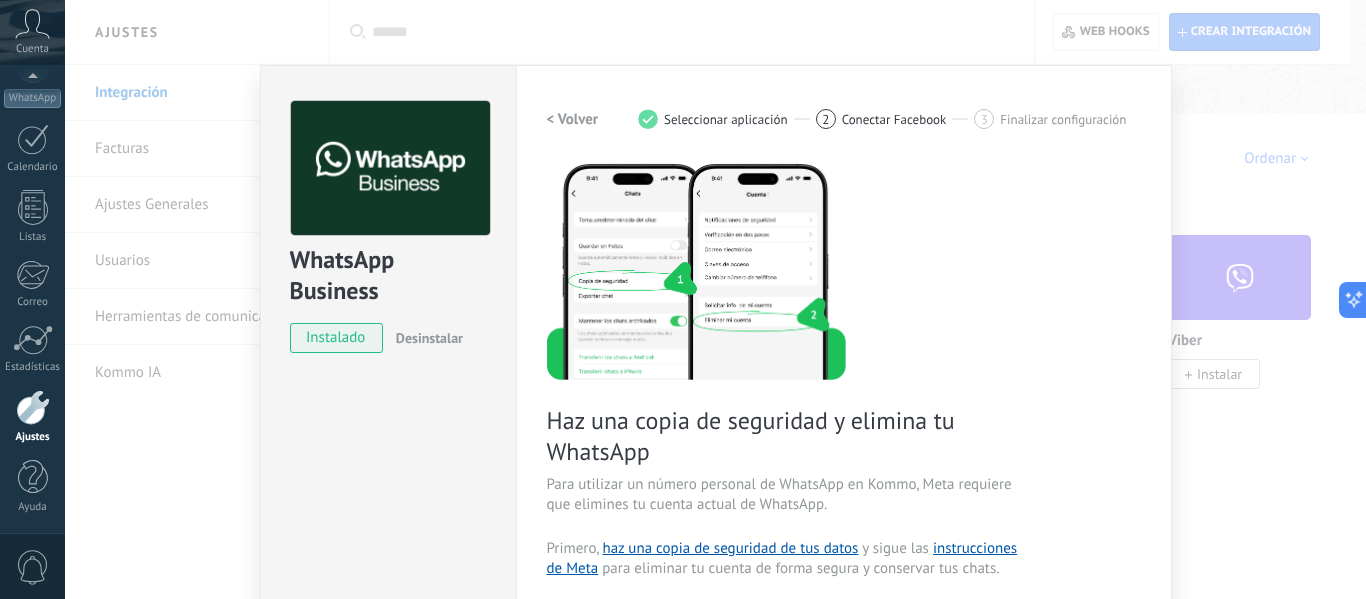 click on "< Volver" at bounding box center [573, 119] 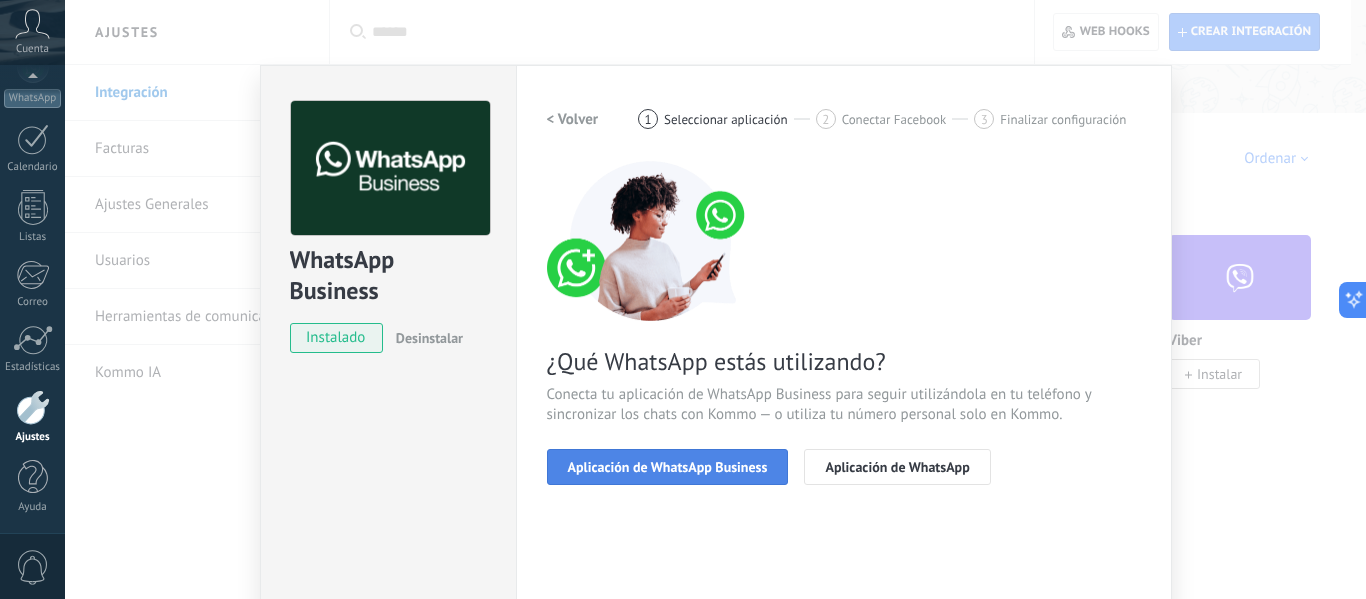 click on "Aplicación de WhatsApp Business" at bounding box center (668, 467) 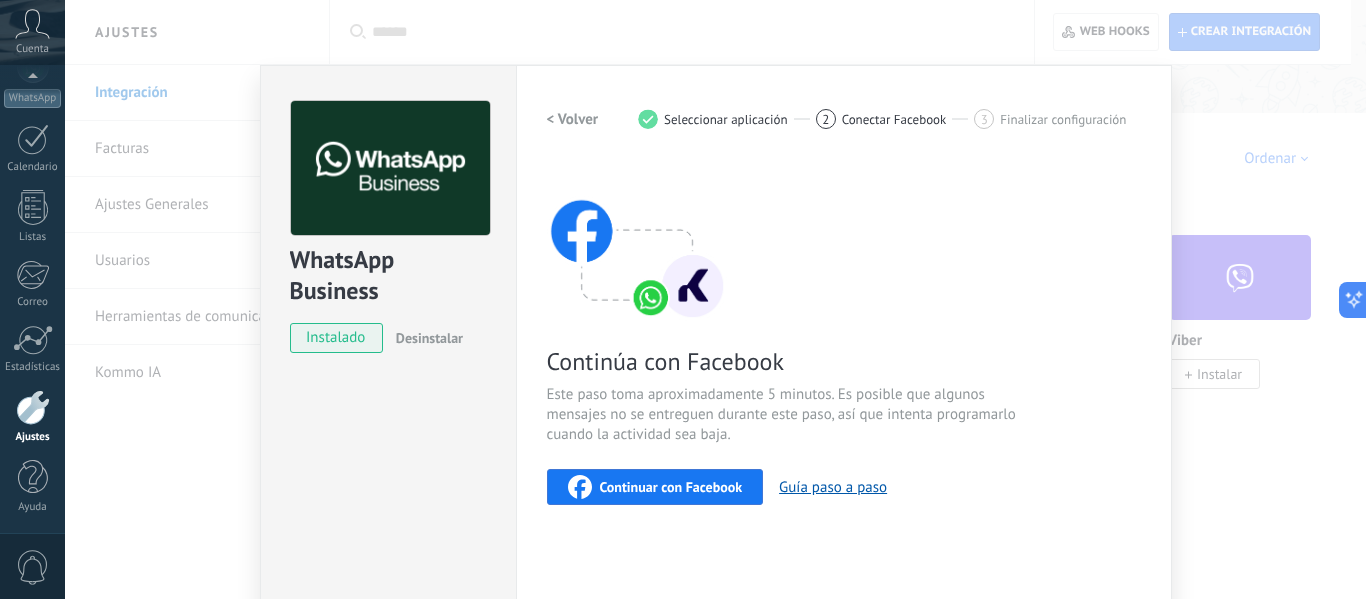 click on "Continuar con Facebook" at bounding box center (671, 487) 